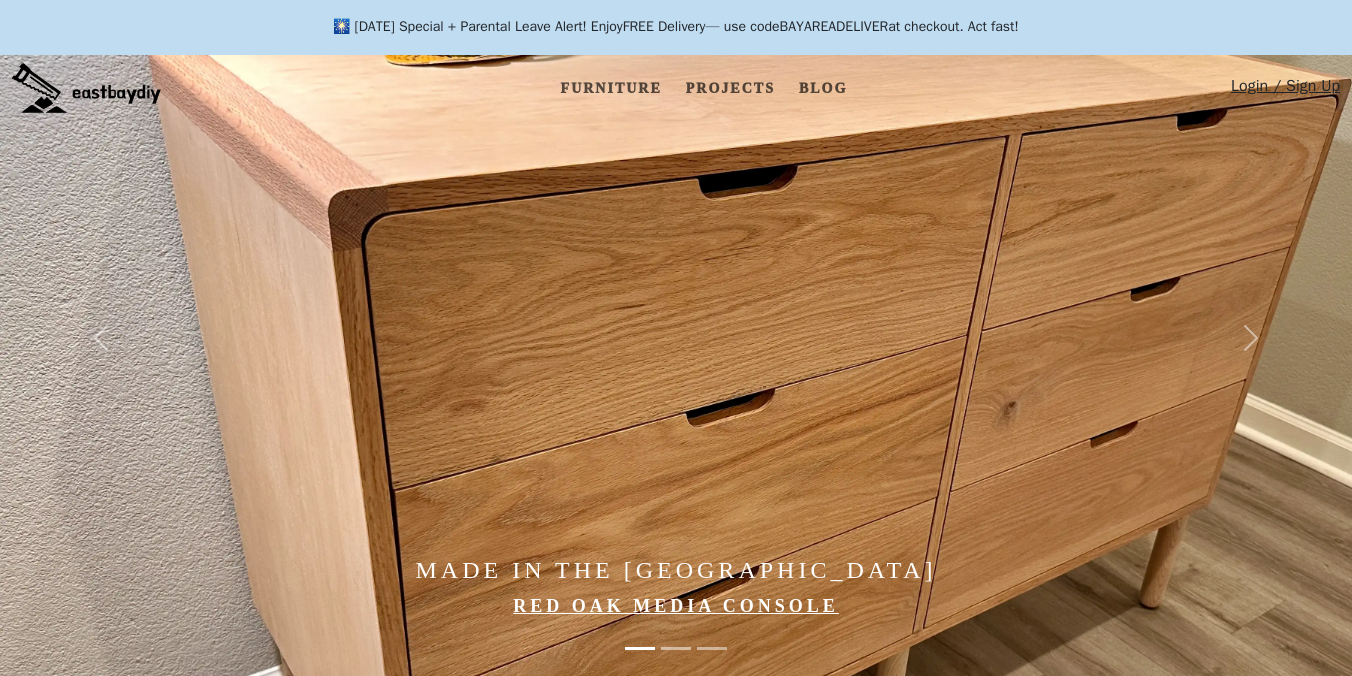 scroll, scrollTop: 45, scrollLeft: 0, axis: vertical 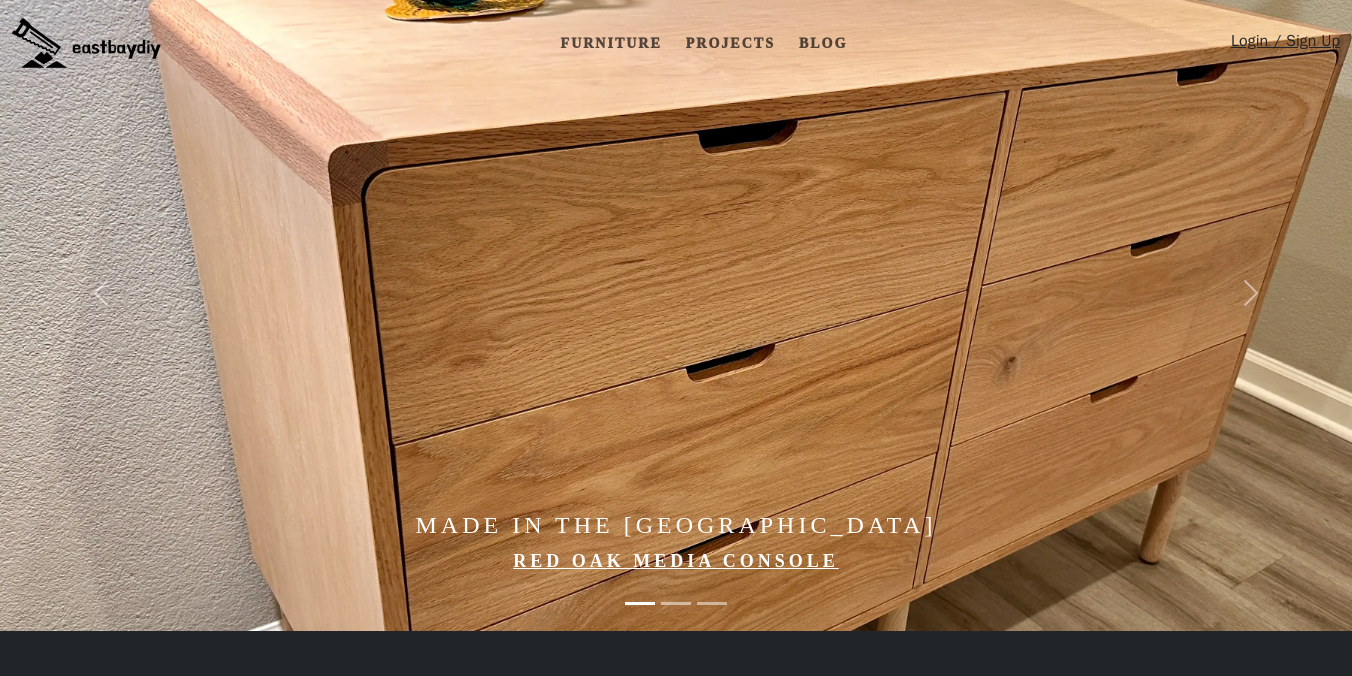 click at bounding box center [757, 293] 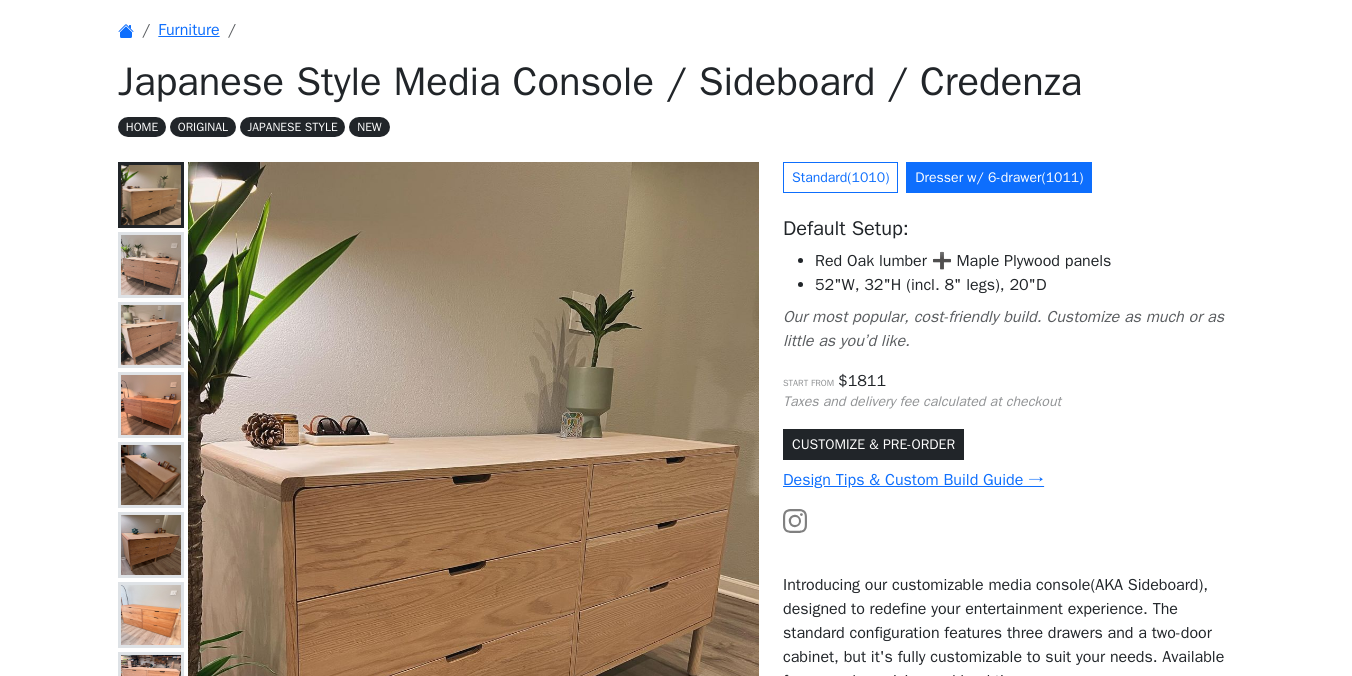scroll, scrollTop: 85, scrollLeft: 0, axis: vertical 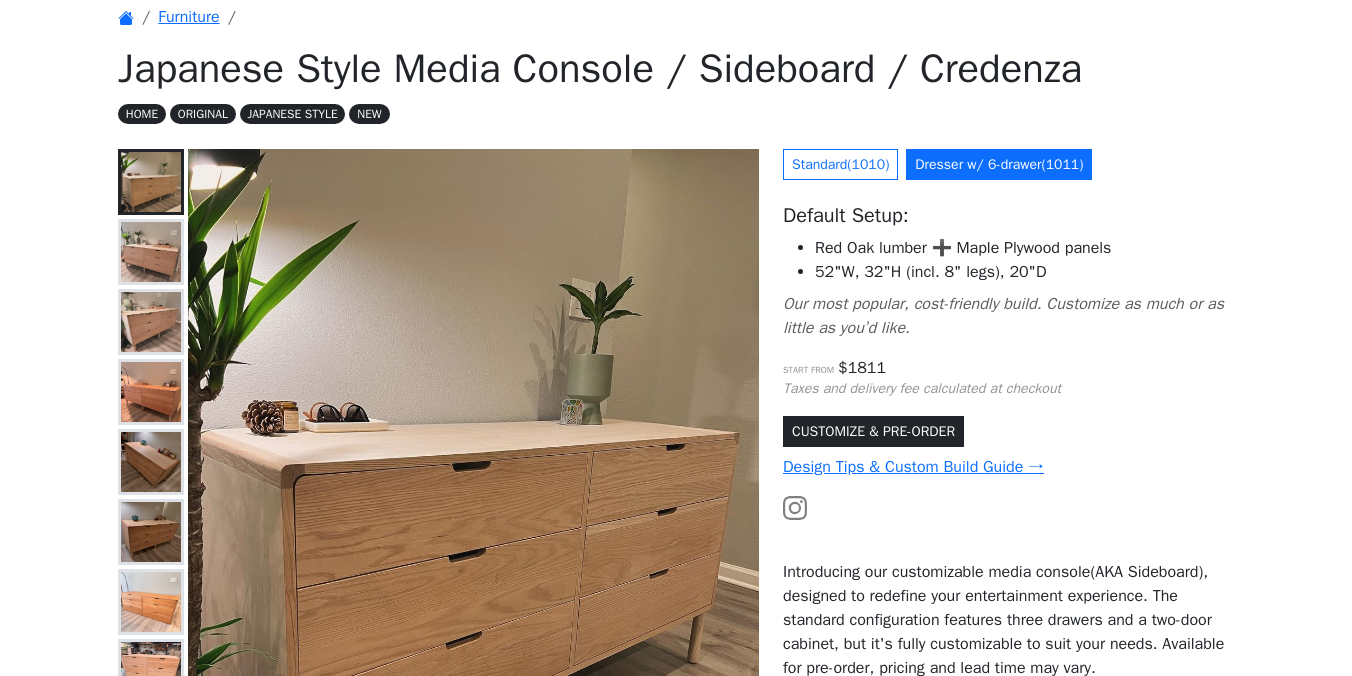 click at bounding box center [1008, 507] 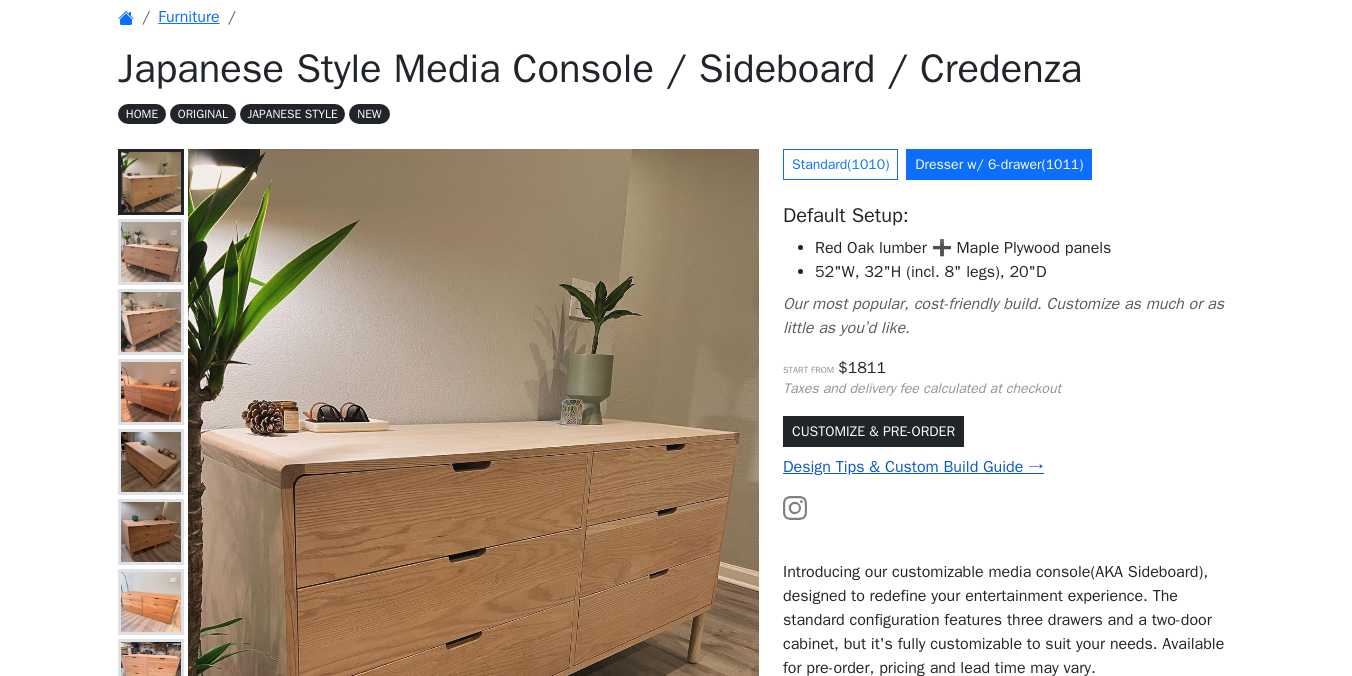 click on "Design Tips & Custom Build Guide →" at bounding box center [913, 467] 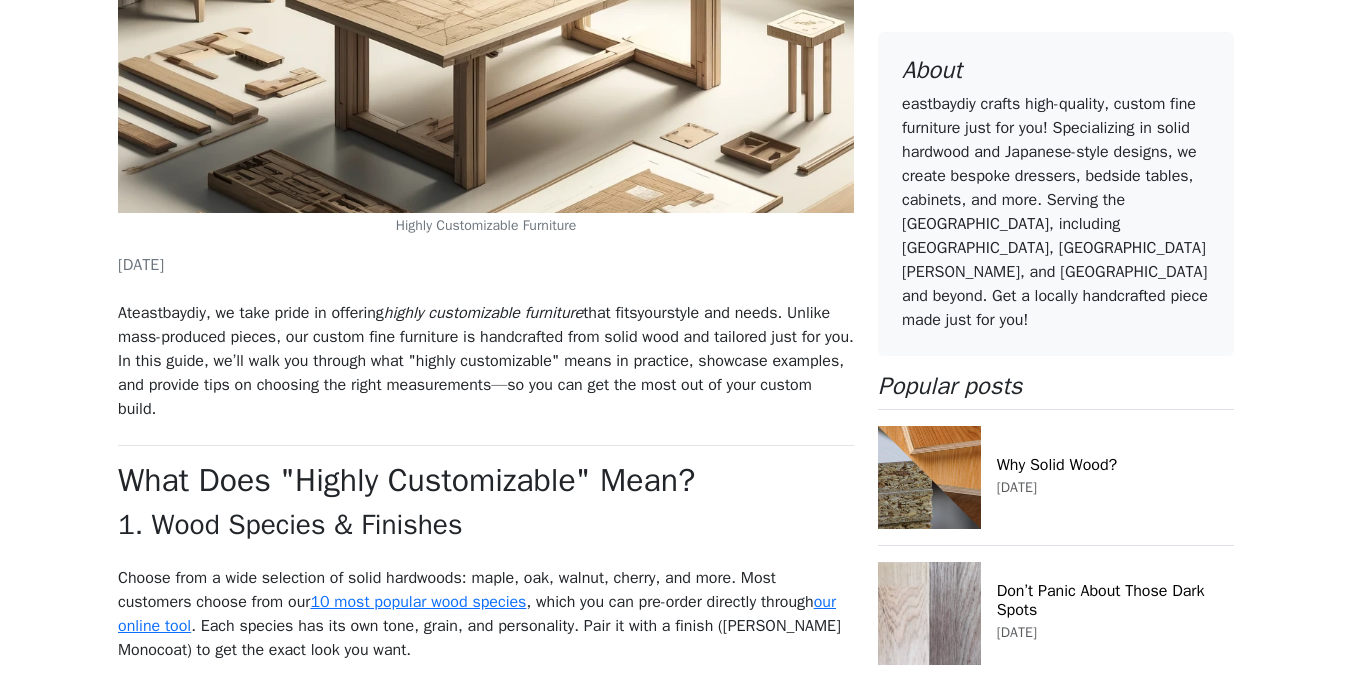 scroll, scrollTop: 999, scrollLeft: 0, axis: vertical 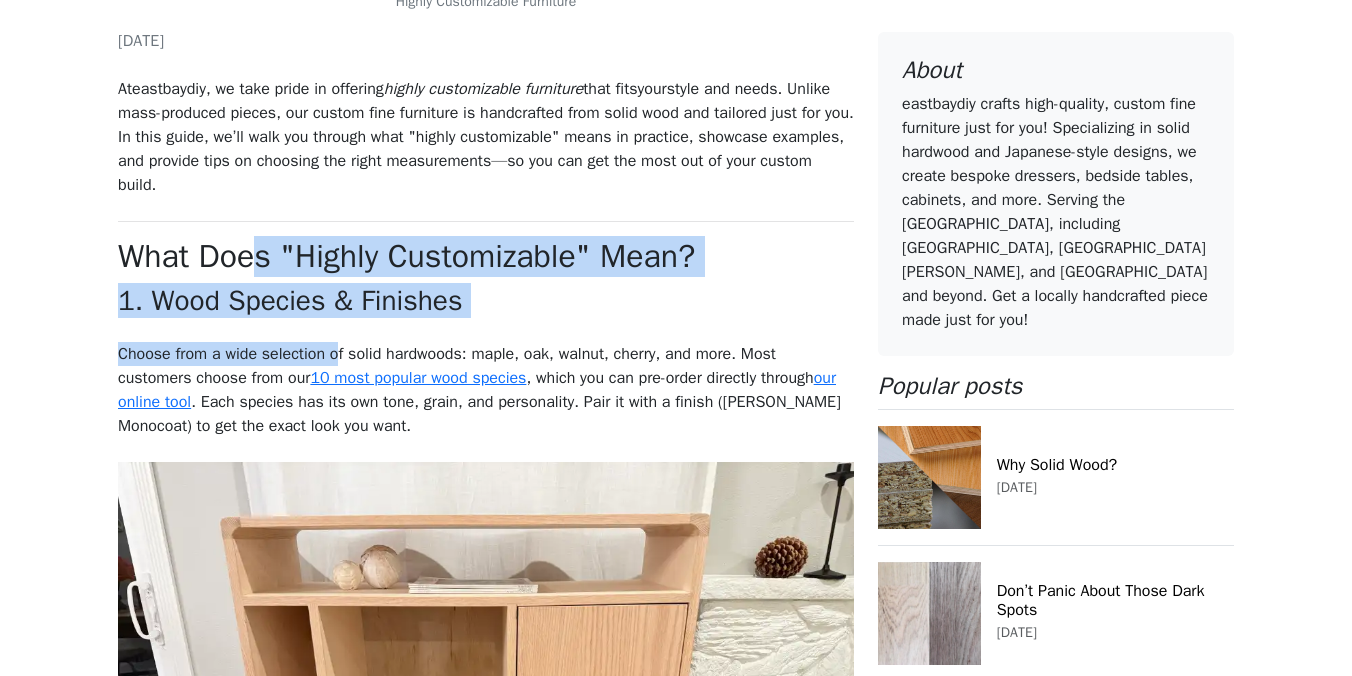 drag, startPoint x: 260, startPoint y: 259, endPoint x: 342, endPoint y: 348, distance: 121.016525 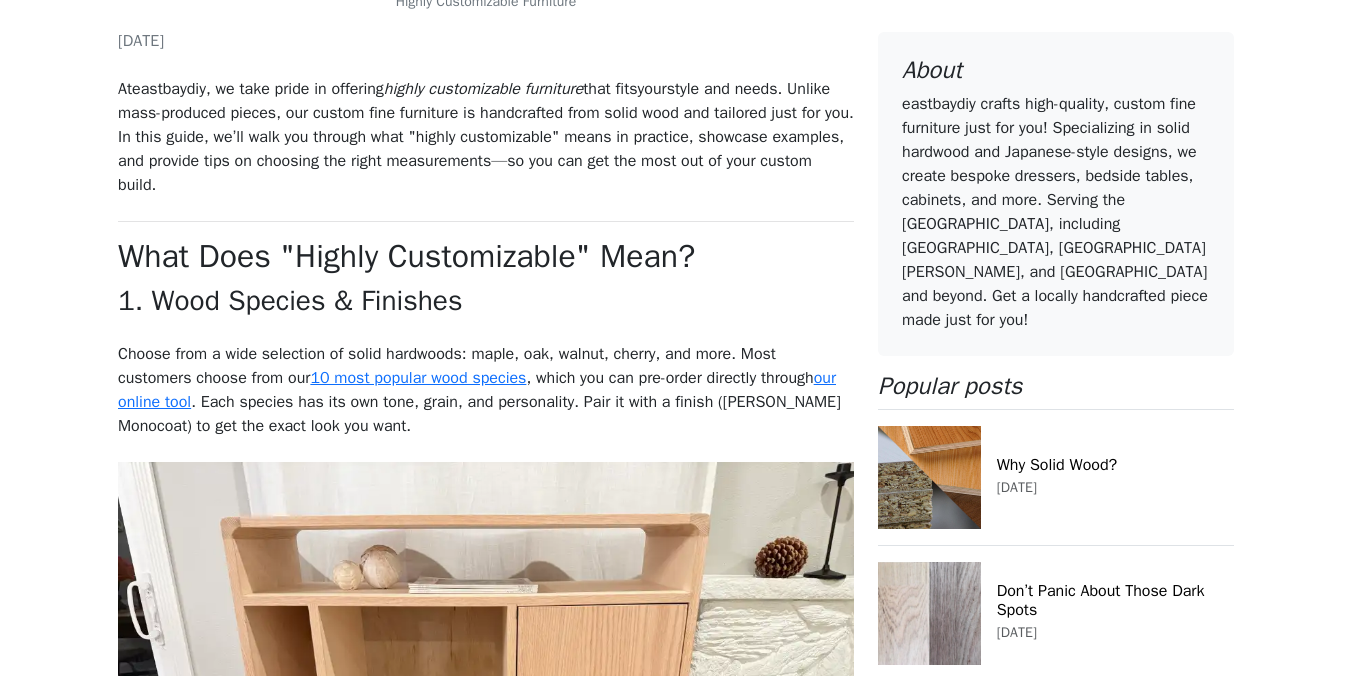 click on "Choose from a wide selection of solid hardwoods: maple, oak, walnut, cherry, and more. Most customers choose from our  10 most popular wood species , which you can pre-order directly through  our online tool . Each species has its own tone, grain, and personality. Pair it with a finish (Rubio Monocoat) to get the exact look you want." at bounding box center (486, 390) 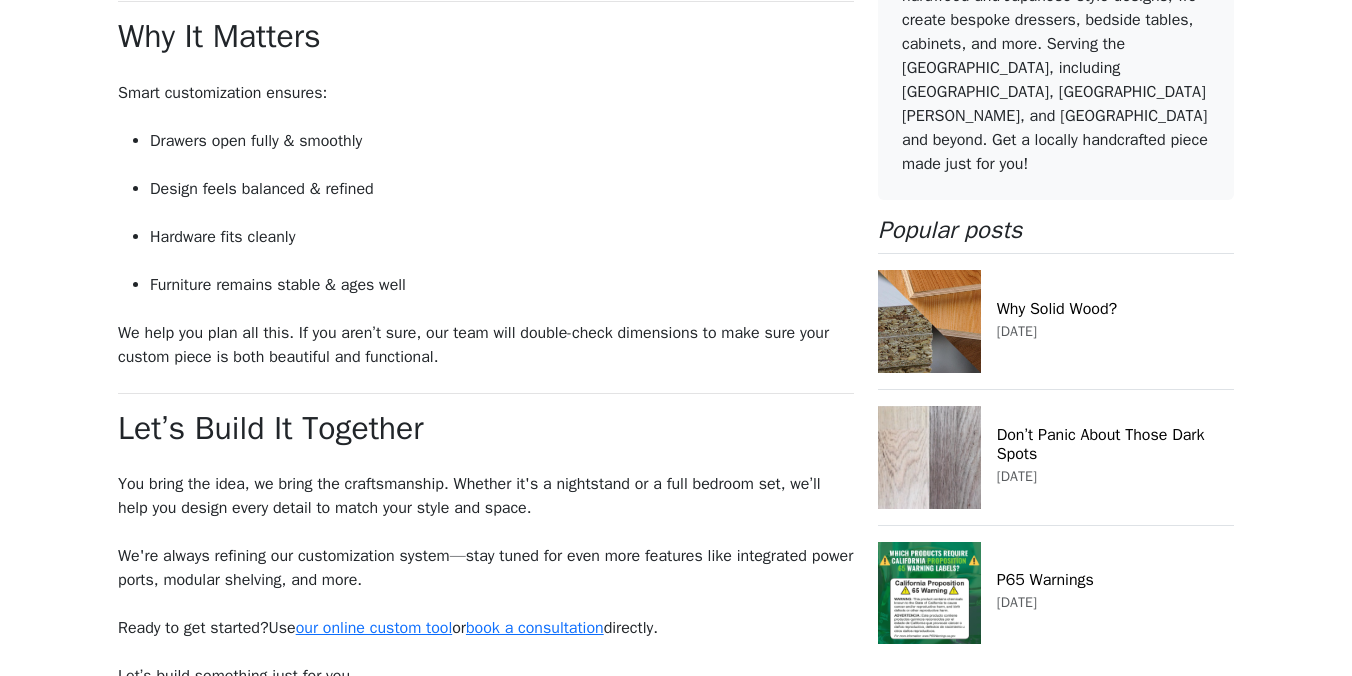 scroll, scrollTop: 23490, scrollLeft: 0, axis: vertical 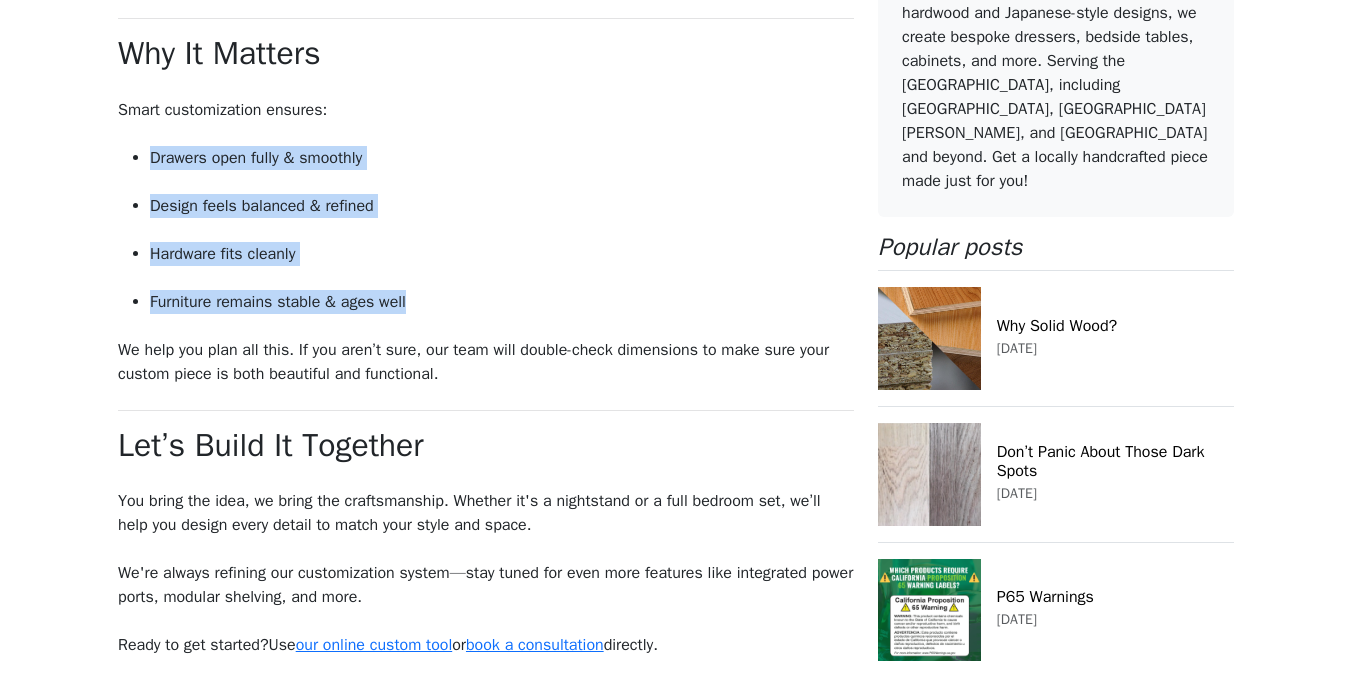 drag, startPoint x: 432, startPoint y: 140, endPoint x: 501, endPoint y: 309, distance: 182.54315 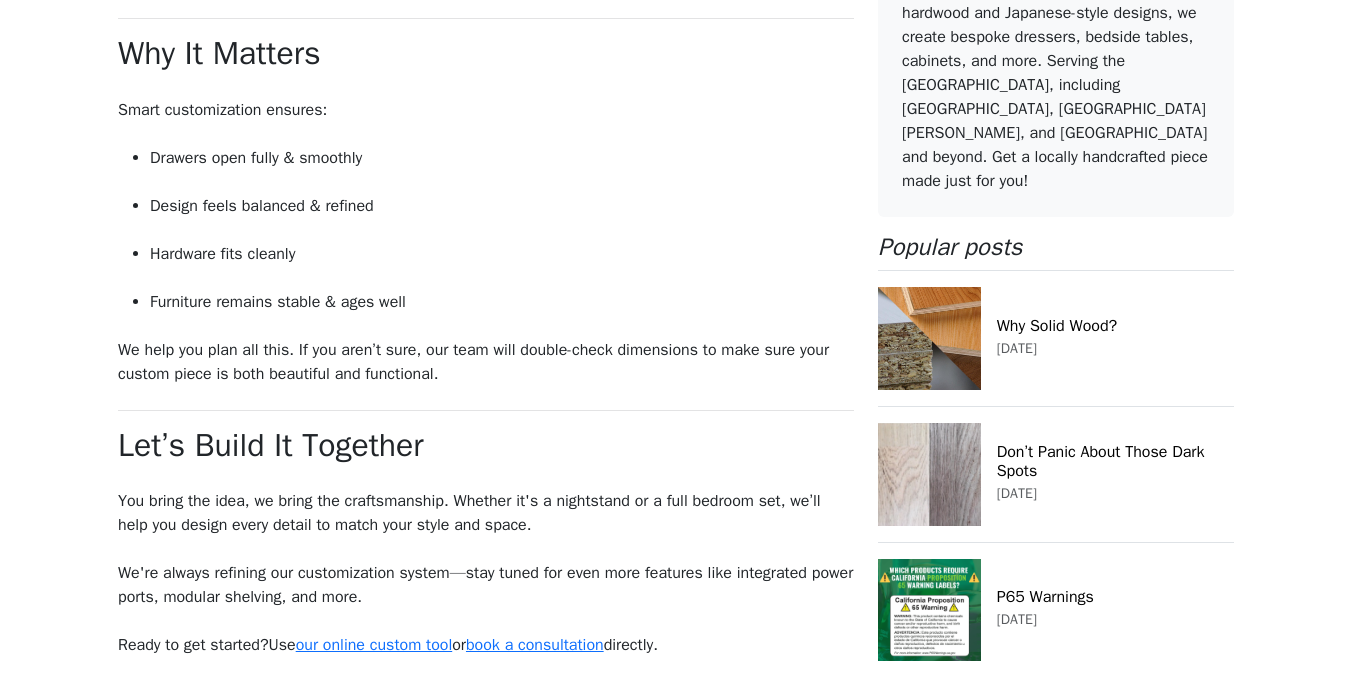 click on "Furniture remains stable & ages well" at bounding box center [502, 302] 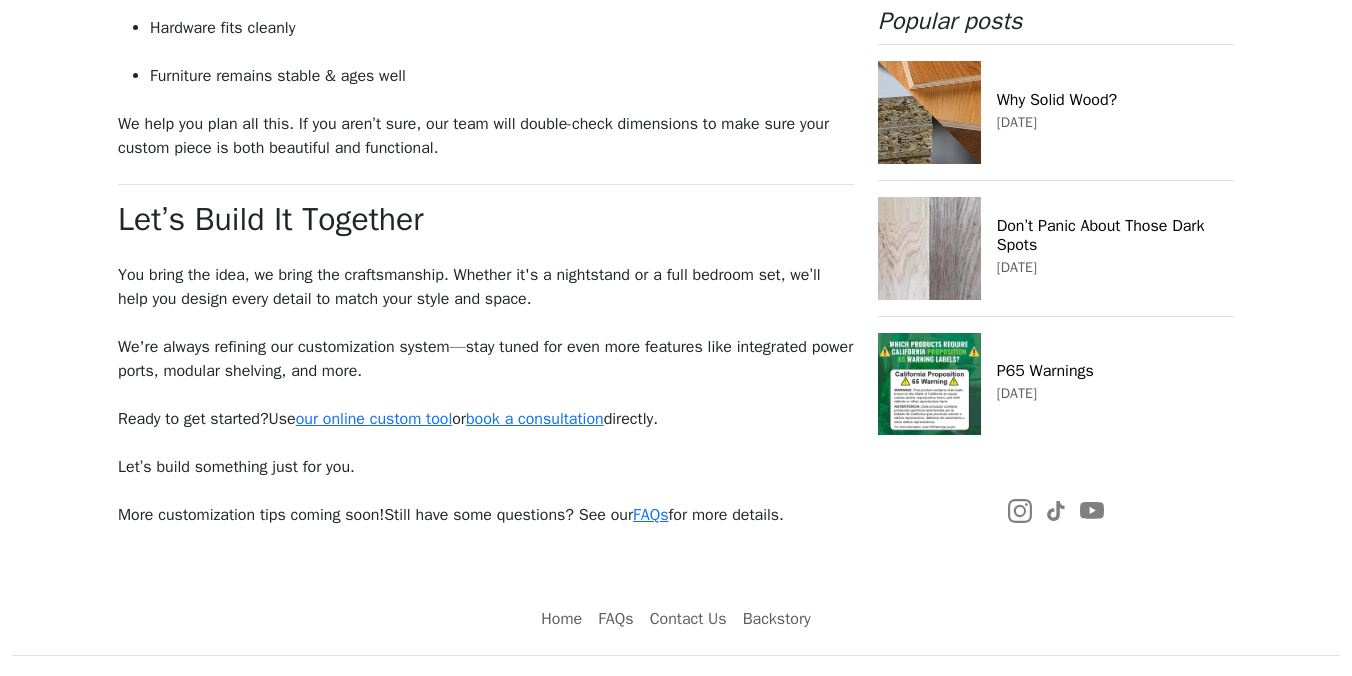 scroll, scrollTop: 23752, scrollLeft: 0, axis: vertical 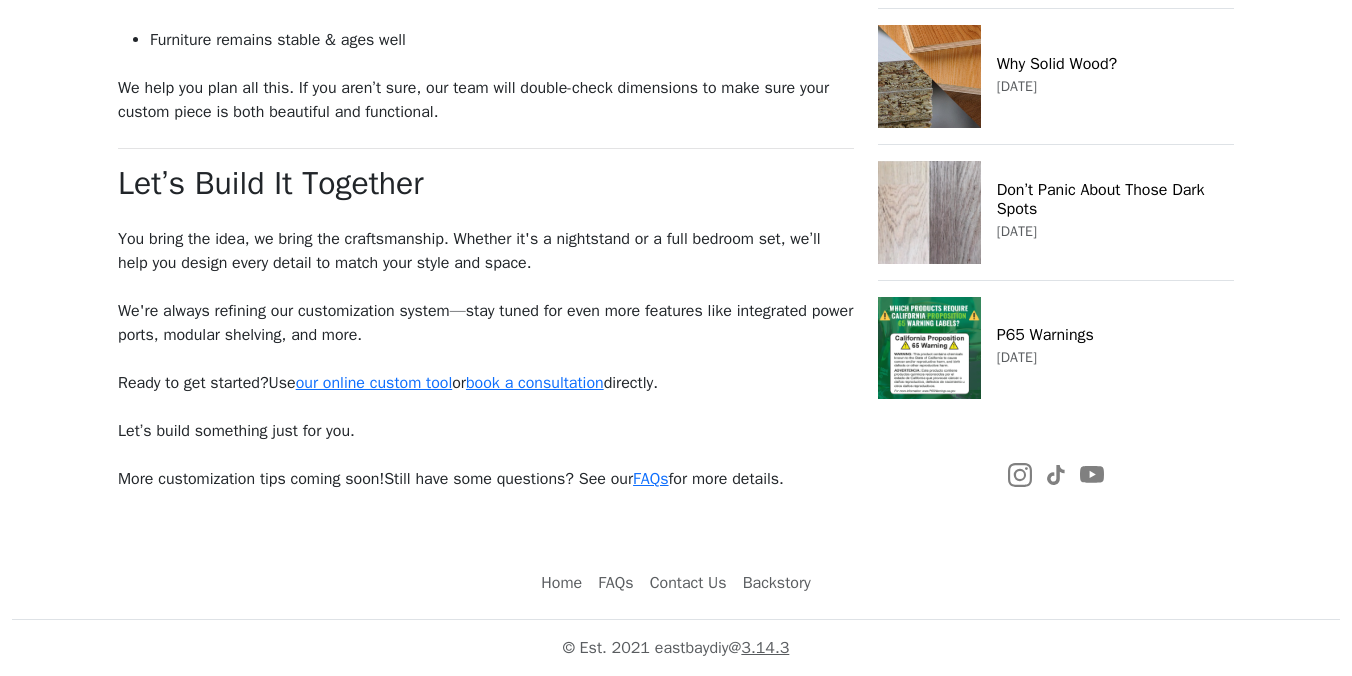 click on "More customization tips coming soon!  Still have some questions? See our  FAQs  for more details." at bounding box center (486, 479) 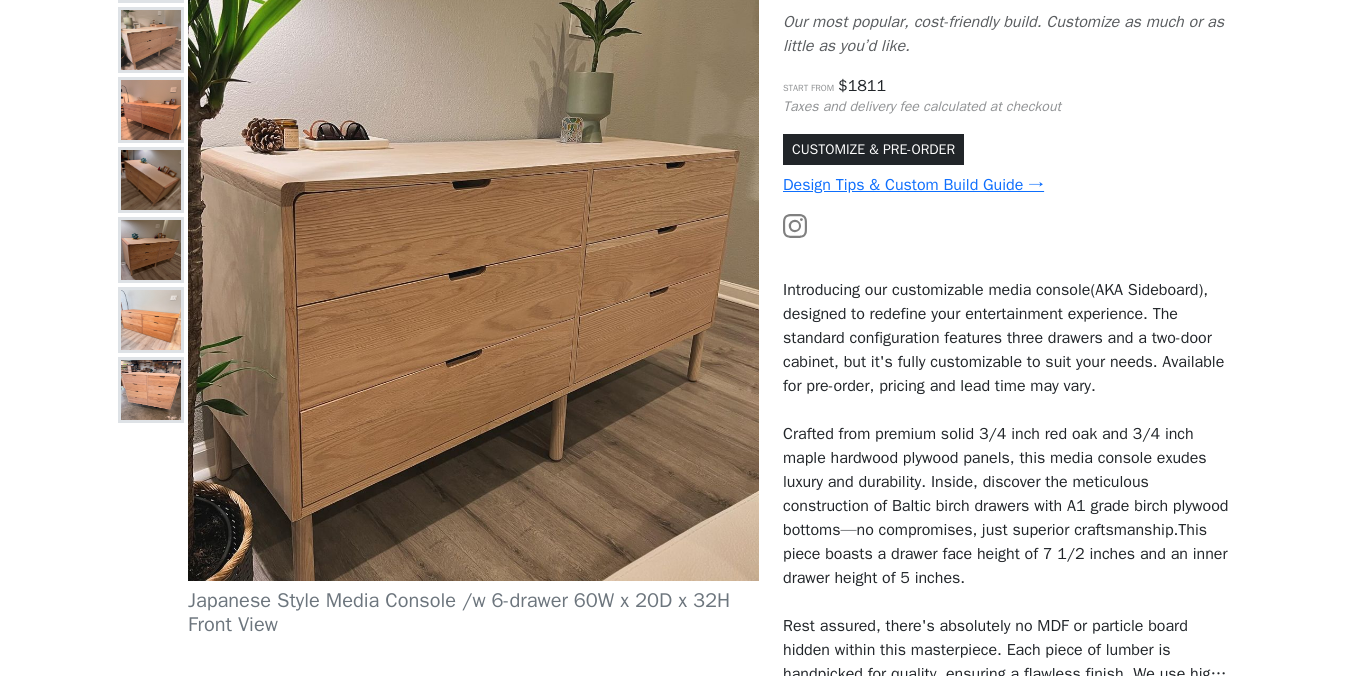 scroll, scrollTop: 310, scrollLeft: 0, axis: vertical 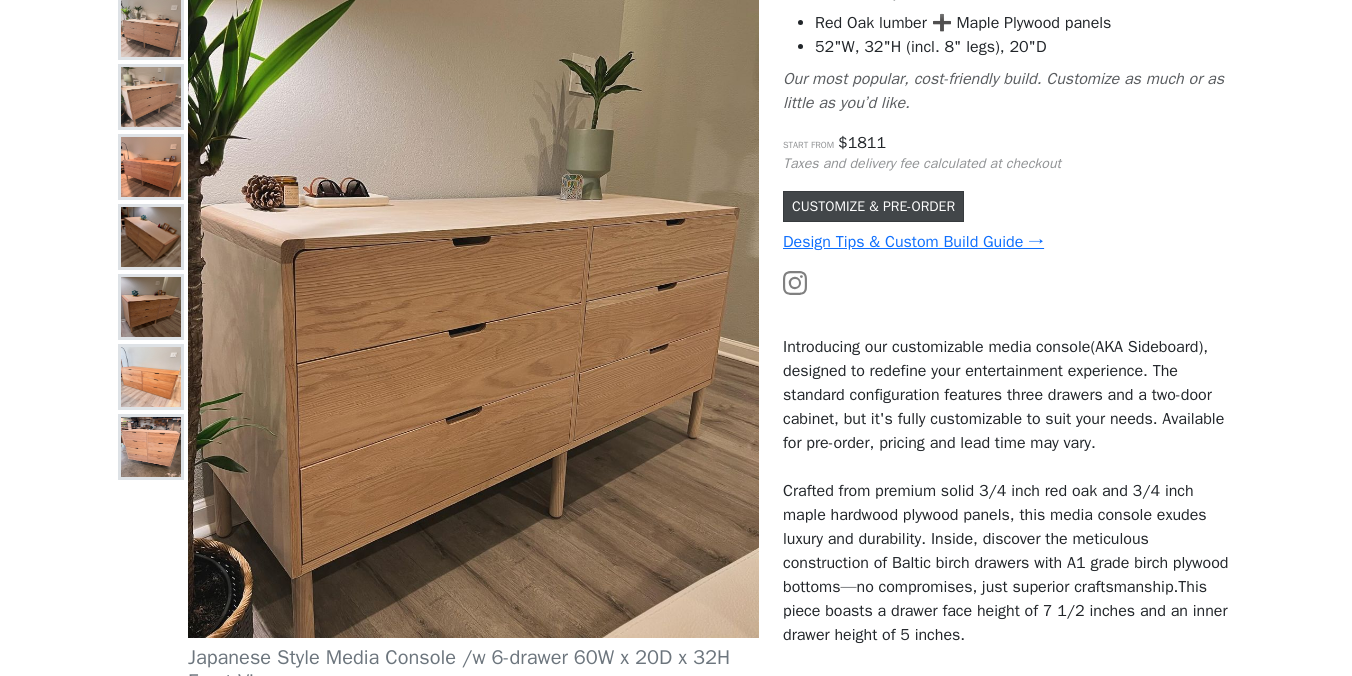 click on "CUSTOMIZE & PRE-ORDER" at bounding box center [873, 206] 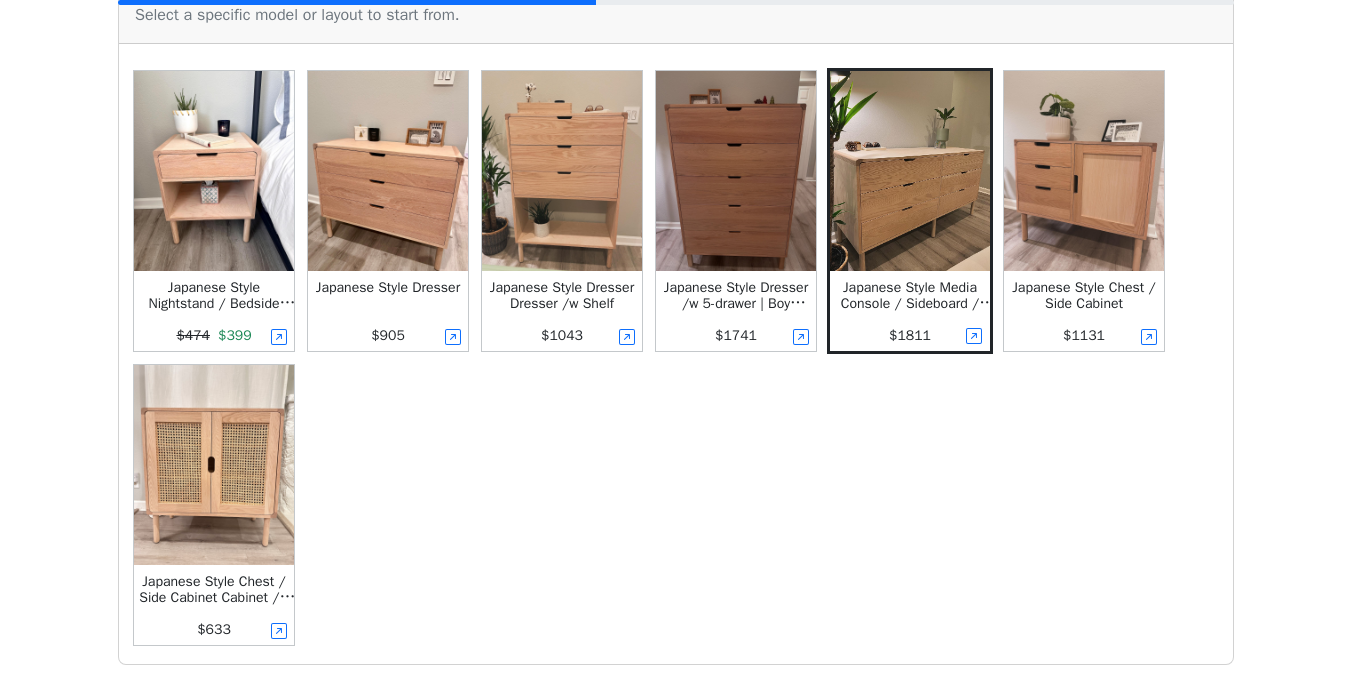scroll, scrollTop: 0, scrollLeft: 0, axis: both 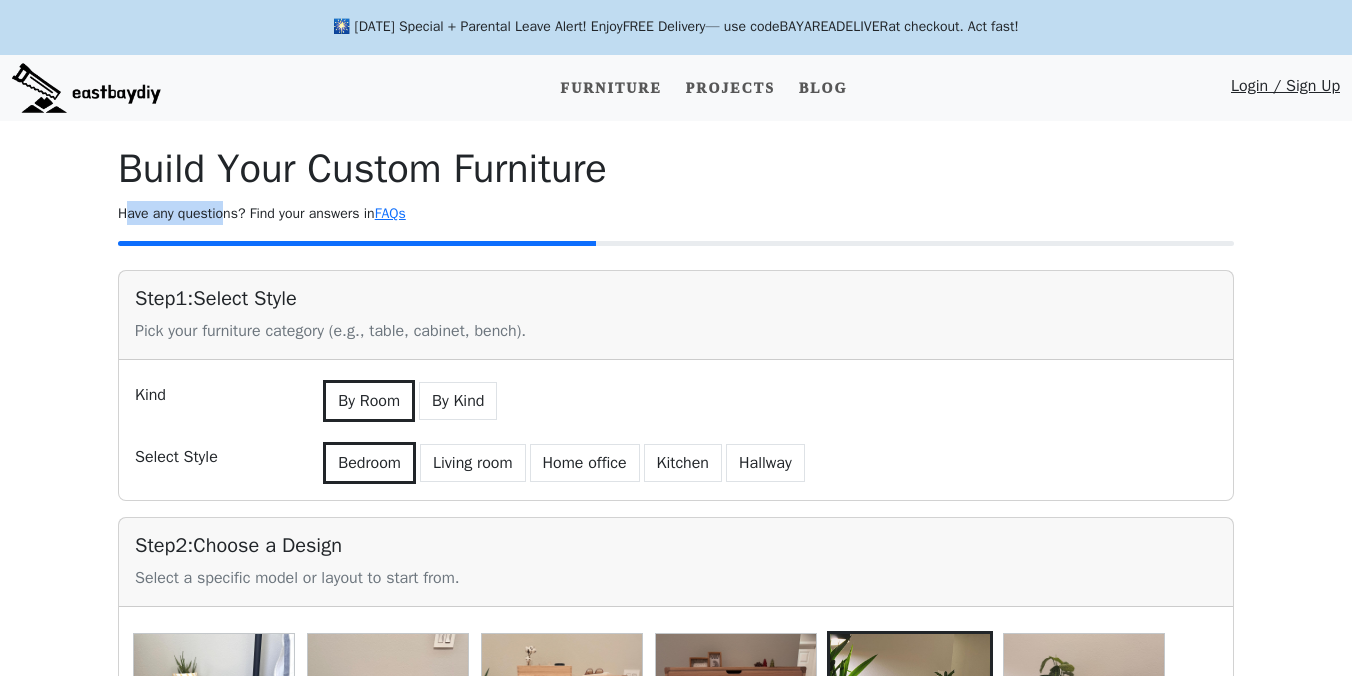 drag, startPoint x: 127, startPoint y: 214, endPoint x: 230, endPoint y: 214, distance: 103 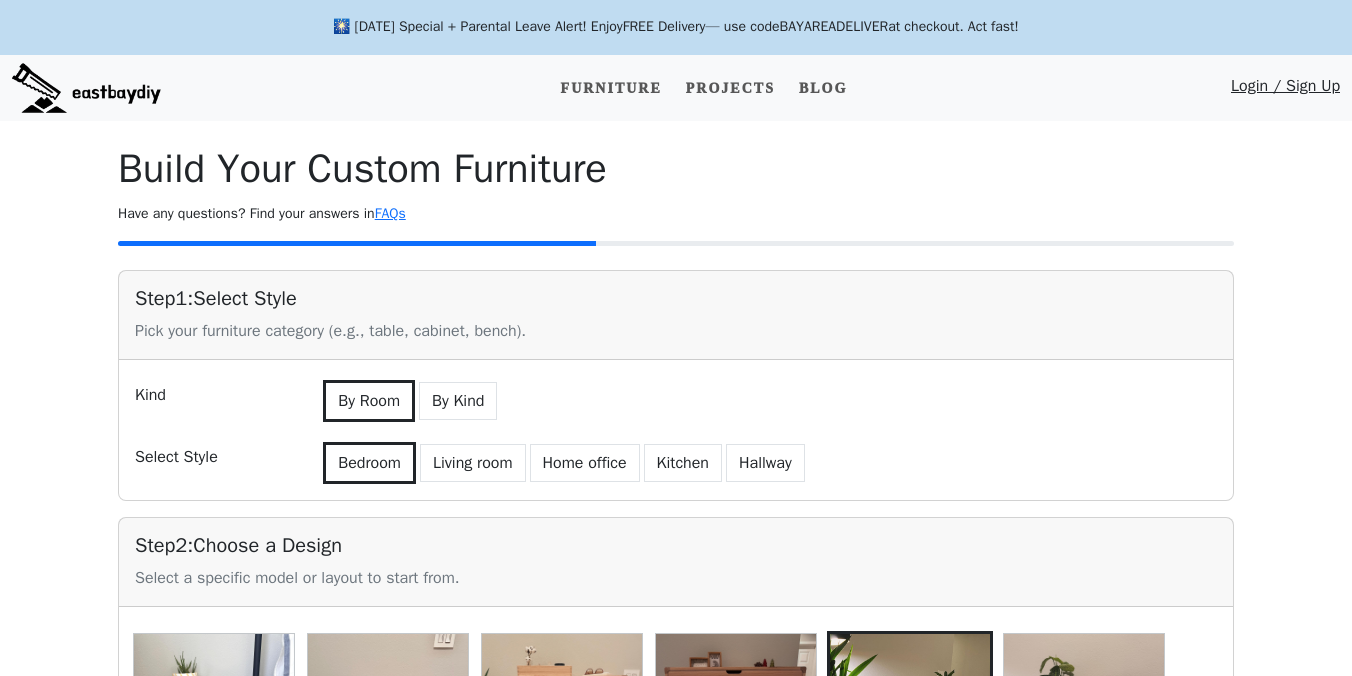 click on "Build Your Custom Furniture" at bounding box center (676, 169) 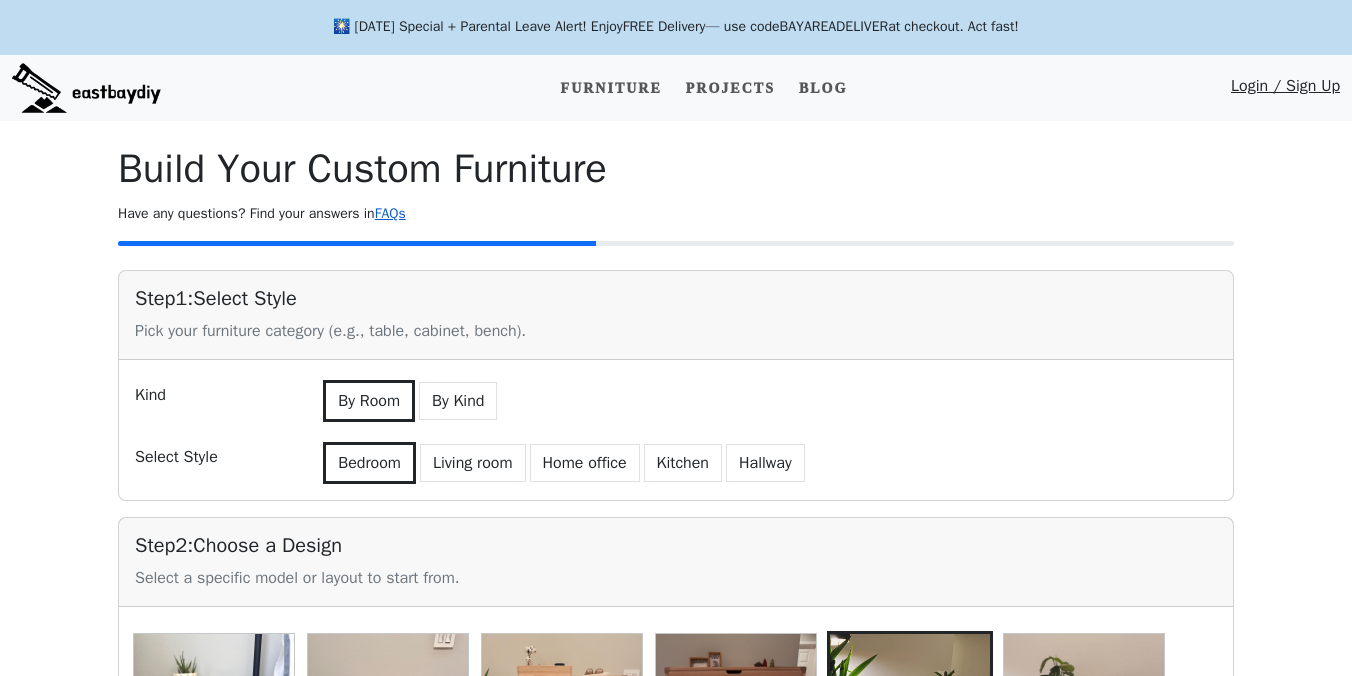 click on "FAQs" at bounding box center (390, 213) 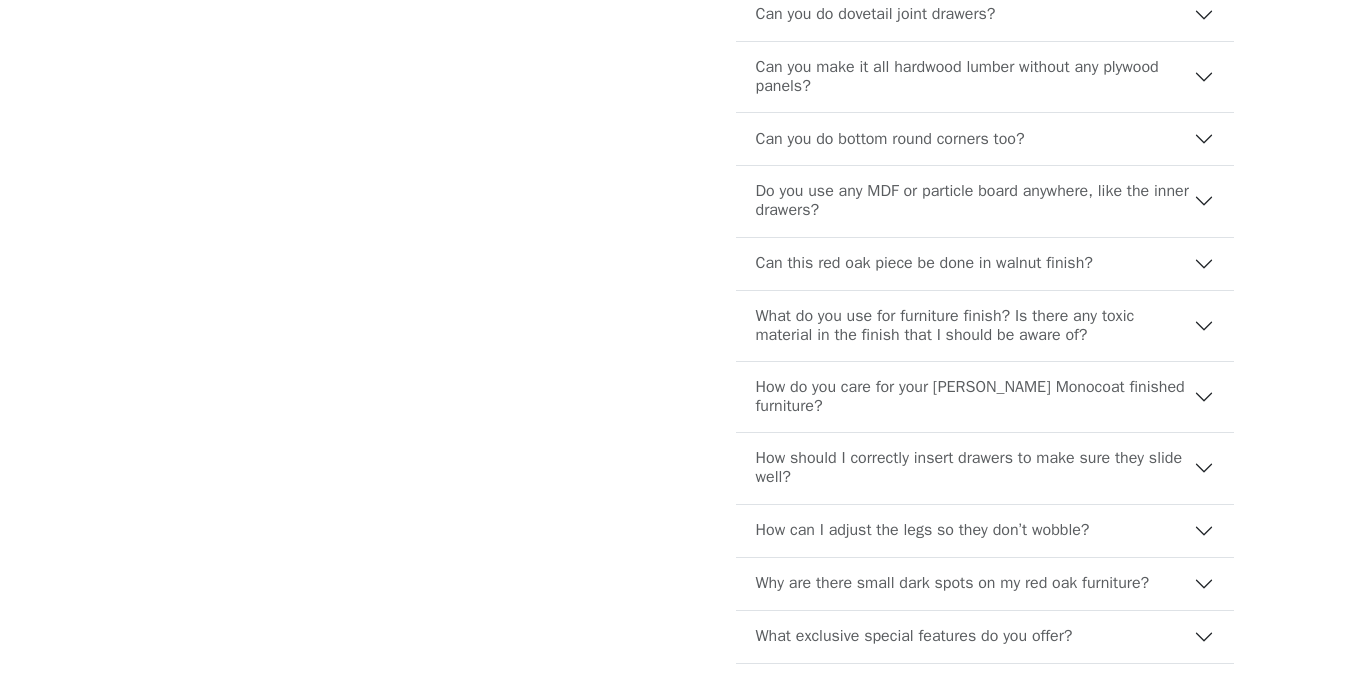 scroll, scrollTop: 753, scrollLeft: 0, axis: vertical 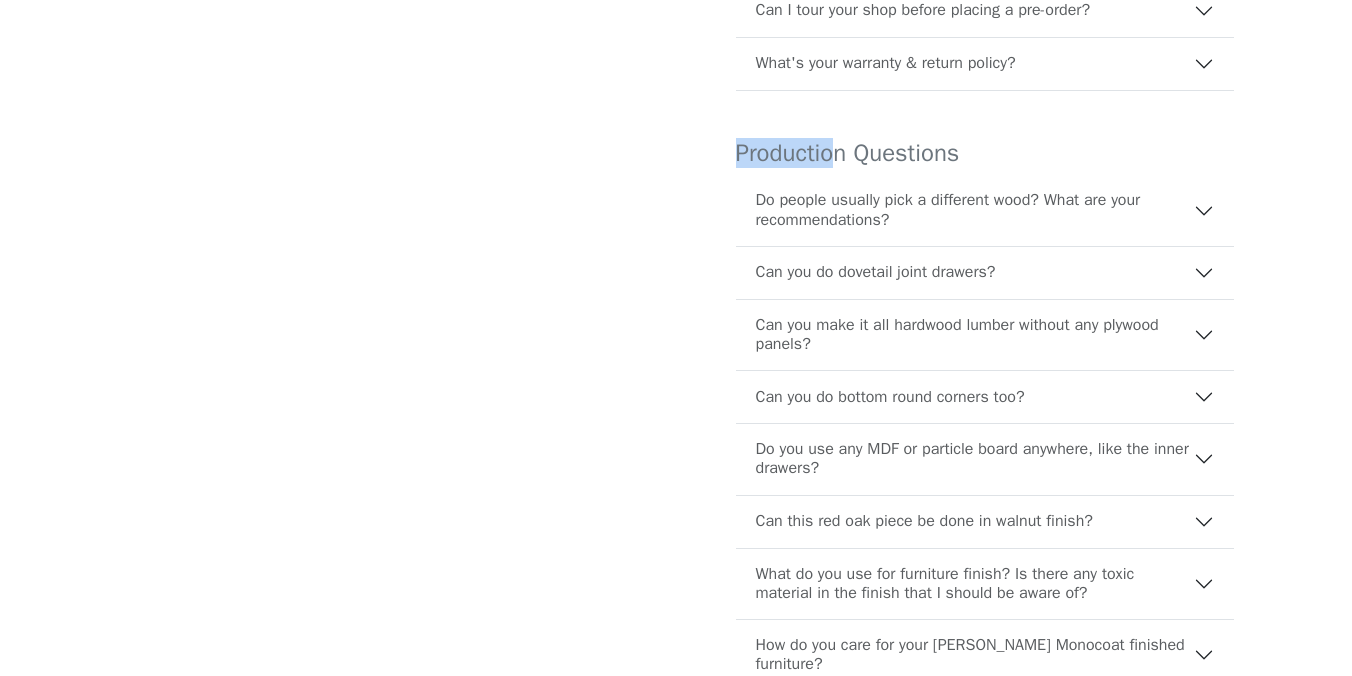 drag, startPoint x: 734, startPoint y: 195, endPoint x: 832, endPoint y: 195, distance: 98 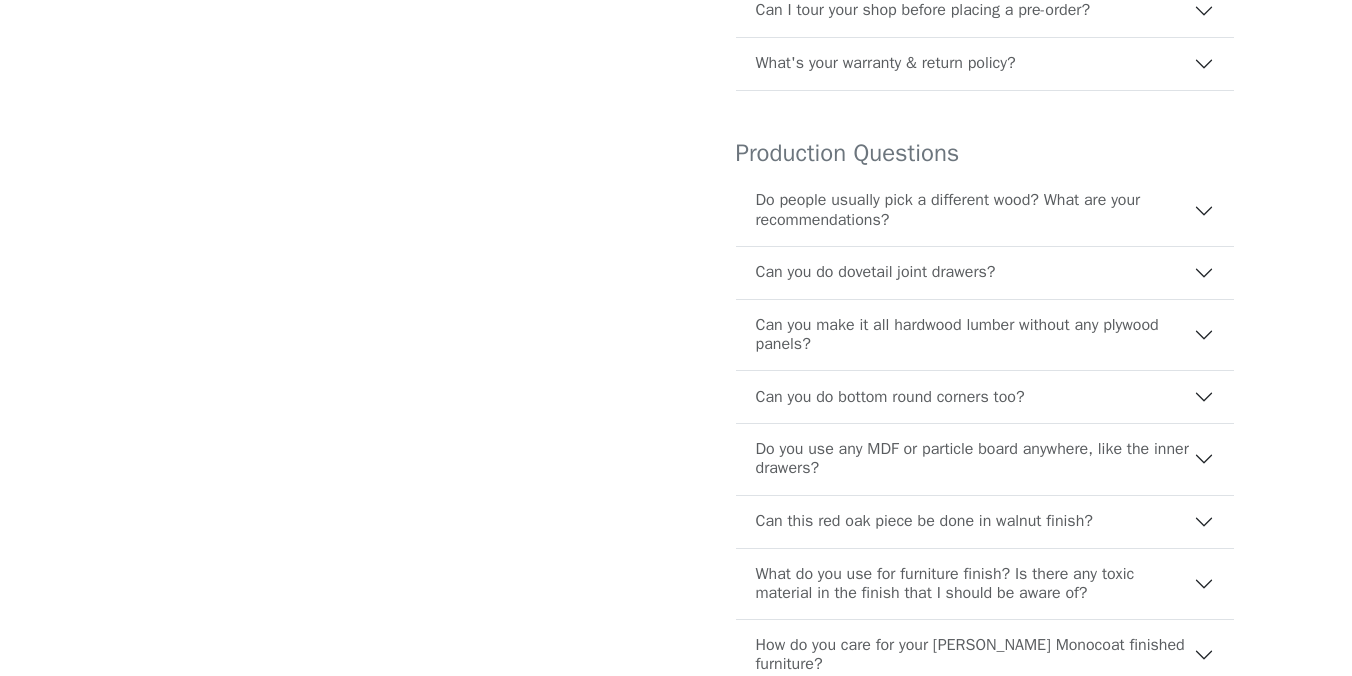 click on "Frequently Asked Questions Operational Questions What's your current lead time? Our current lead time is  09/16/2025 . If you place a pre-order now, your furniture will most likely be ready by this date. Priority orders can be made in some special cases. You can signup open spot alerts below if you are on a tight timeline. Notify me of earlier spots # lead-time Do you accept custom orders & built-ins? Yes! We offer  bespoke furniture contracts  tailored to your unique designs and specifications. If you'd like to review wood grains, material samples, or discuss your ideas, you can book a consultation with us   here . Please note: A small consultation fee applies.  If you move forward with a contract, the fee will be credited toward your final bill. For a quicker process, you can start with  our online tool  to pre-order a customizable piece. If you need  minor modifications 🆚 Online Tool vs. Design Consultation 🛠️ Online Tool 📐 Consultation ⚡ Speed Fast Slower (more planning) 🎨 Design Options #" at bounding box center (961, 548) 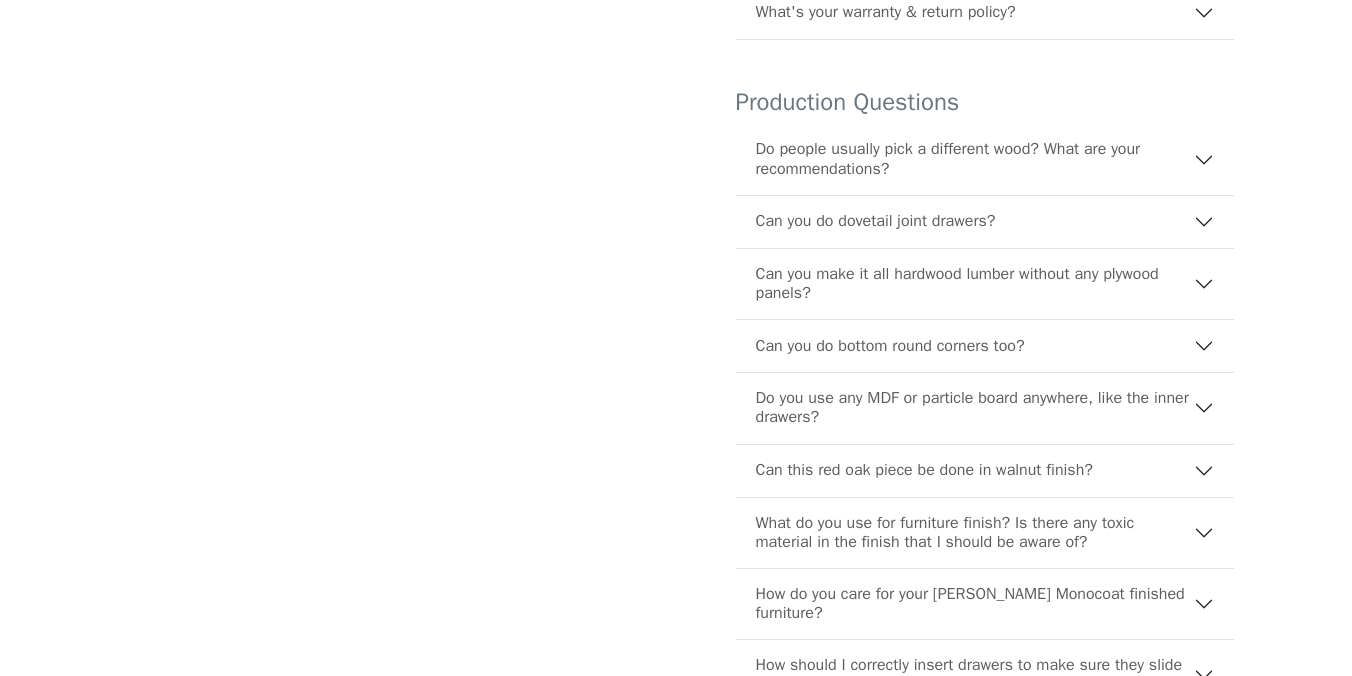 scroll, scrollTop: 805, scrollLeft: 0, axis: vertical 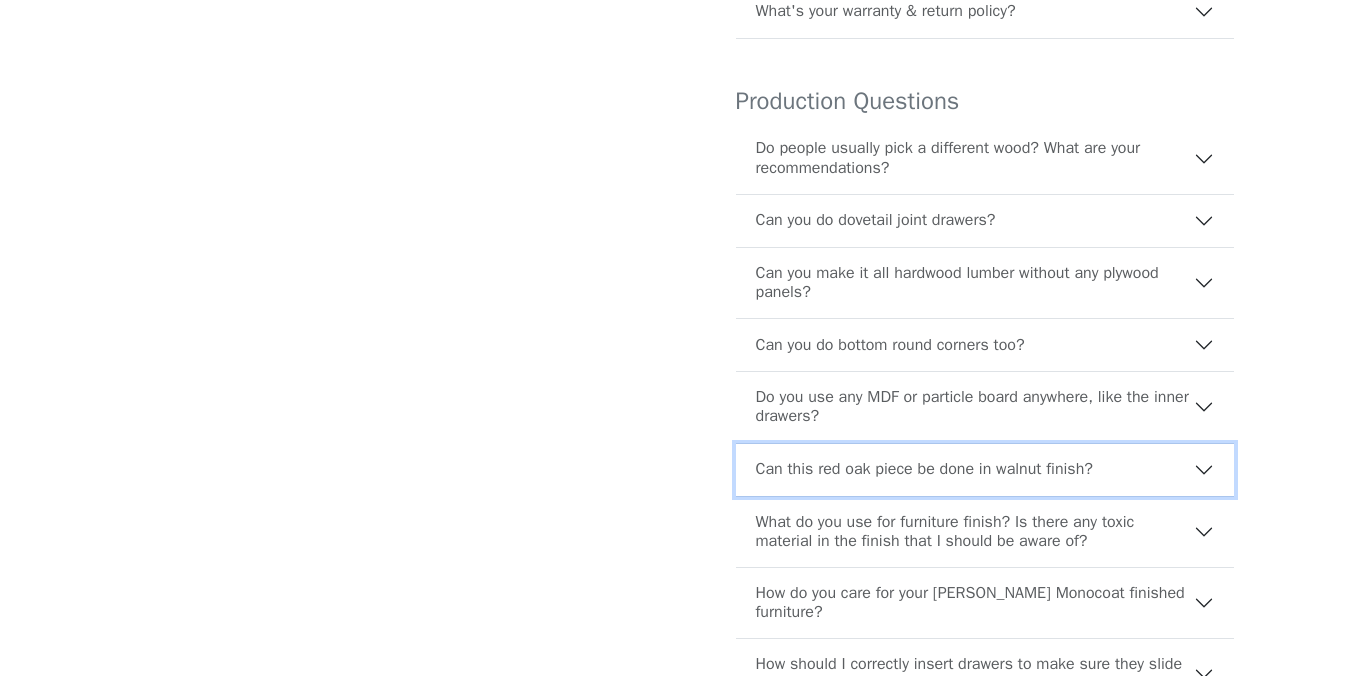 click on "Can this red oak piece be done in walnut finish?" at bounding box center [924, 469] 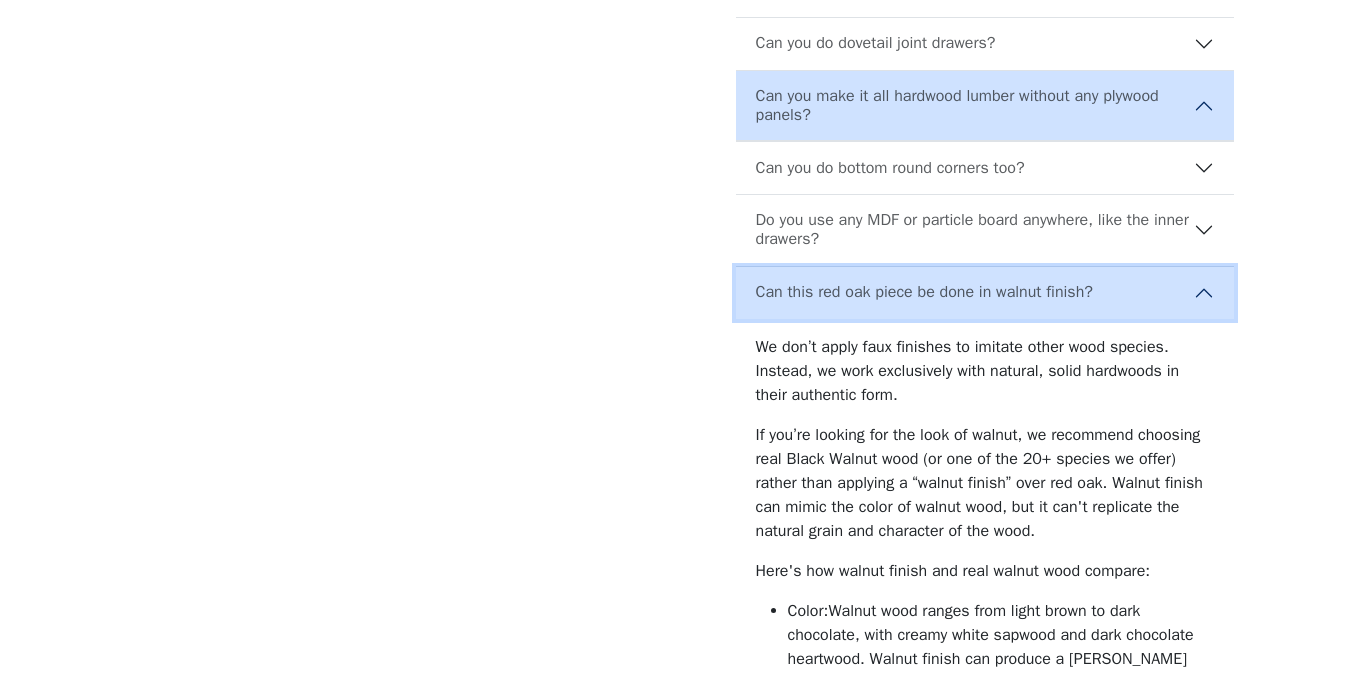 scroll, scrollTop: 1003, scrollLeft: 0, axis: vertical 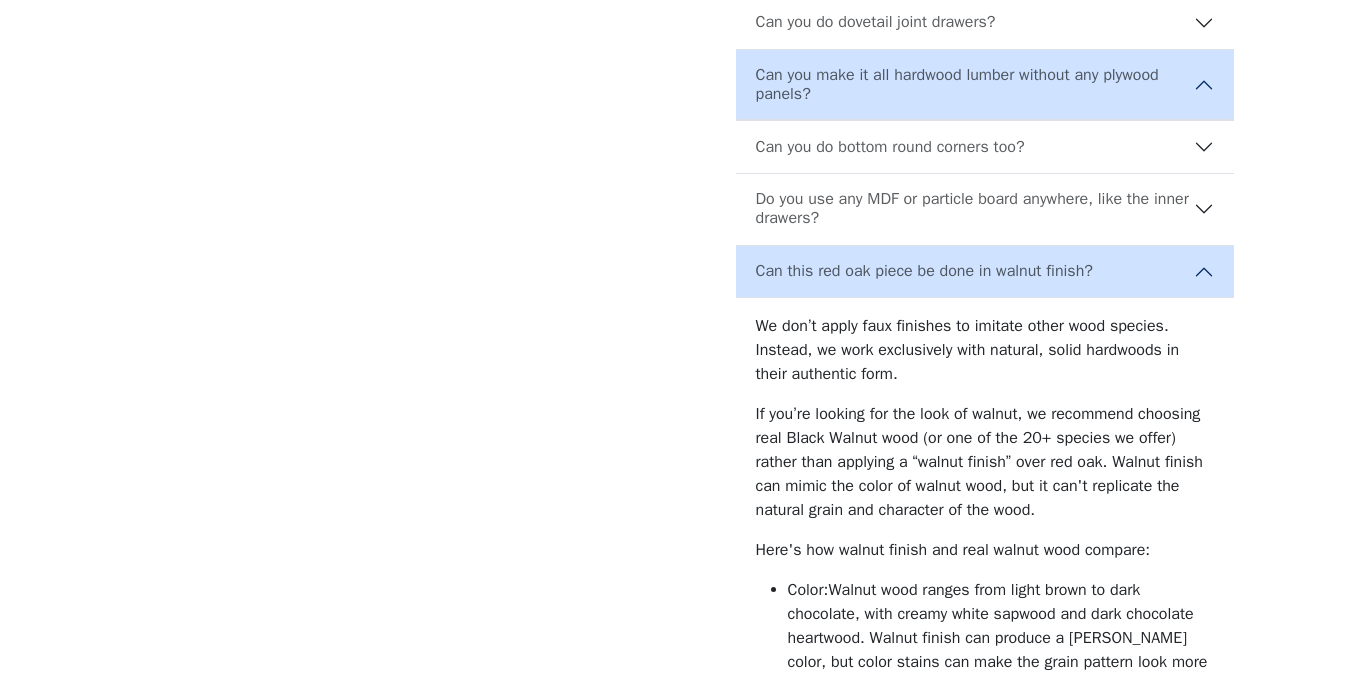 click on "Frequently Asked Questions Operational Questions What's your current lead time? Our current lead time is  09/16/2025 . If you place a pre-order now, your furniture will most likely be ready by this date. Priority orders can be made in some special cases. You can signup open spot alerts below if you are on a tight timeline. Notify me of earlier spots # lead-time Do you accept custom orders & built-ins? Yes! We offer  bespoke furniture contracts  tailored to your unique designs and specifications. If you'd like to review wood grains, material samples, or discuss your ideas, you can book a consultation with us   here . Please note: A small consultation fee applies.  If you move forward with a contract, the fee will be credited toward your final bill. For a quicker process, you can start with  our online tool  to pre-order a customizable piece. If you need  minor modifications 🆚 Online Tool vs. Design Consultation 🛠️ Online Tool 📐 Consultation ⚡ Speed Fast Slower (more planning) 🎨 Design Options #" at bounding box center [961, 526] 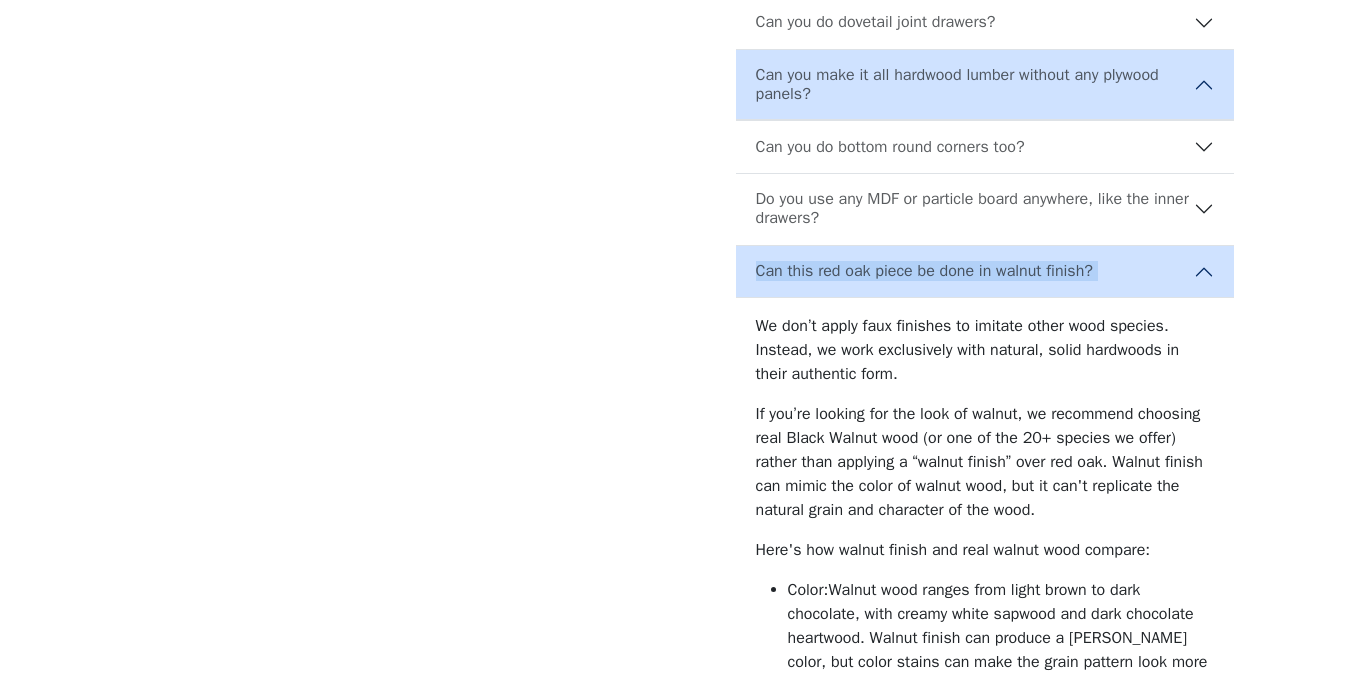 drag, startPoint x: 697, startPoint y: 312, endPoint x: 1149, endPoint y: 311, distance: 452.0011 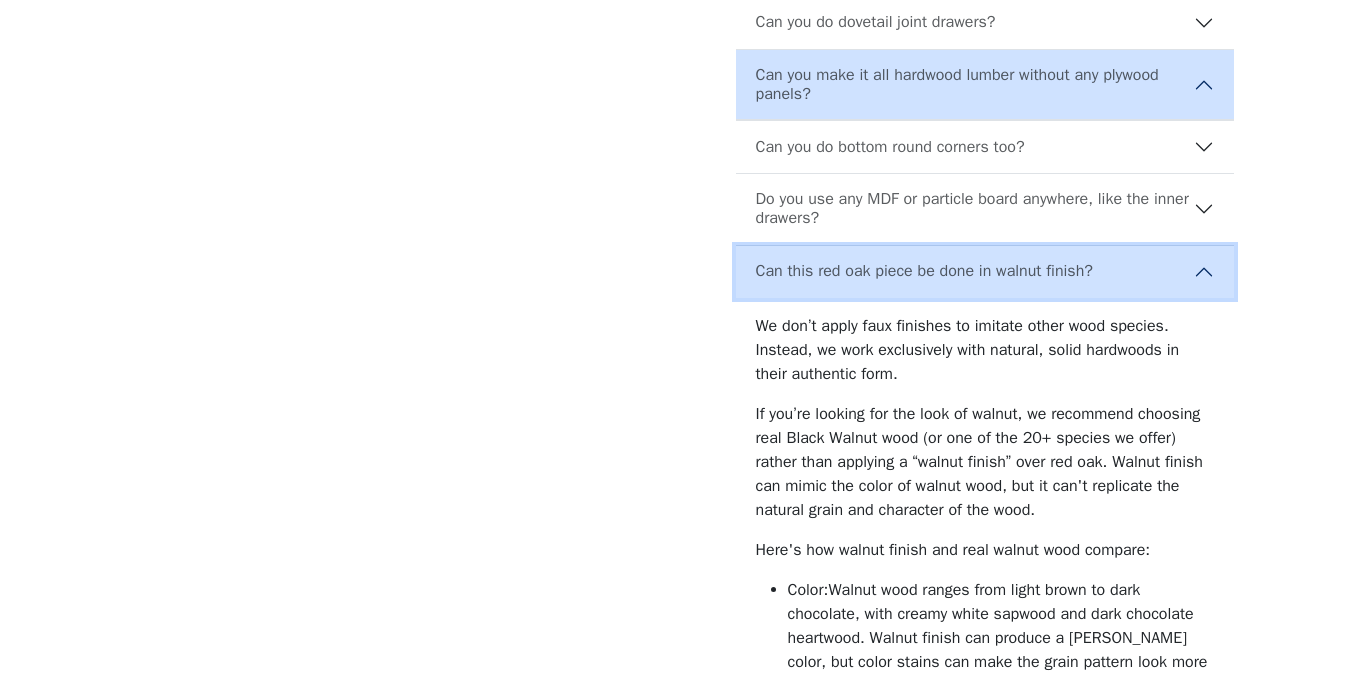 click on "Can this red oak piece be done in walnut finish?" at bounding box center [985, 272] 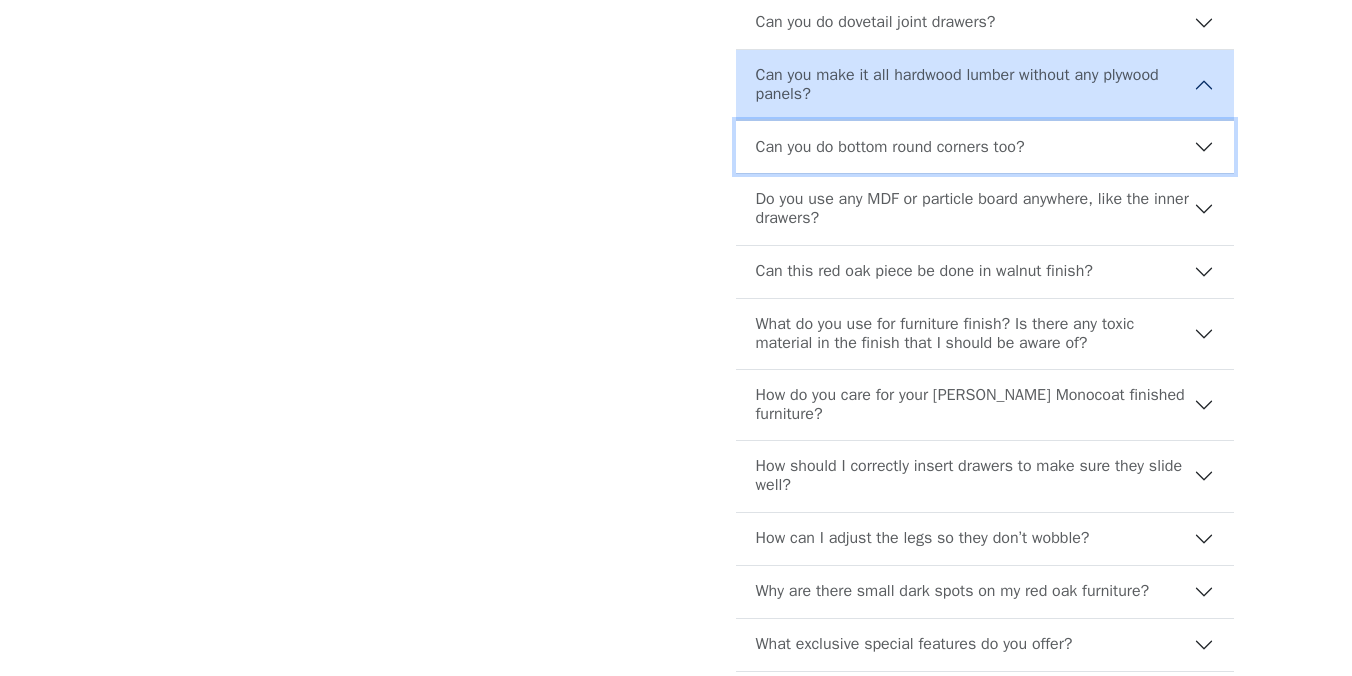 click on "Can you do bottom round corners too?" at bounding box center (890, 147) 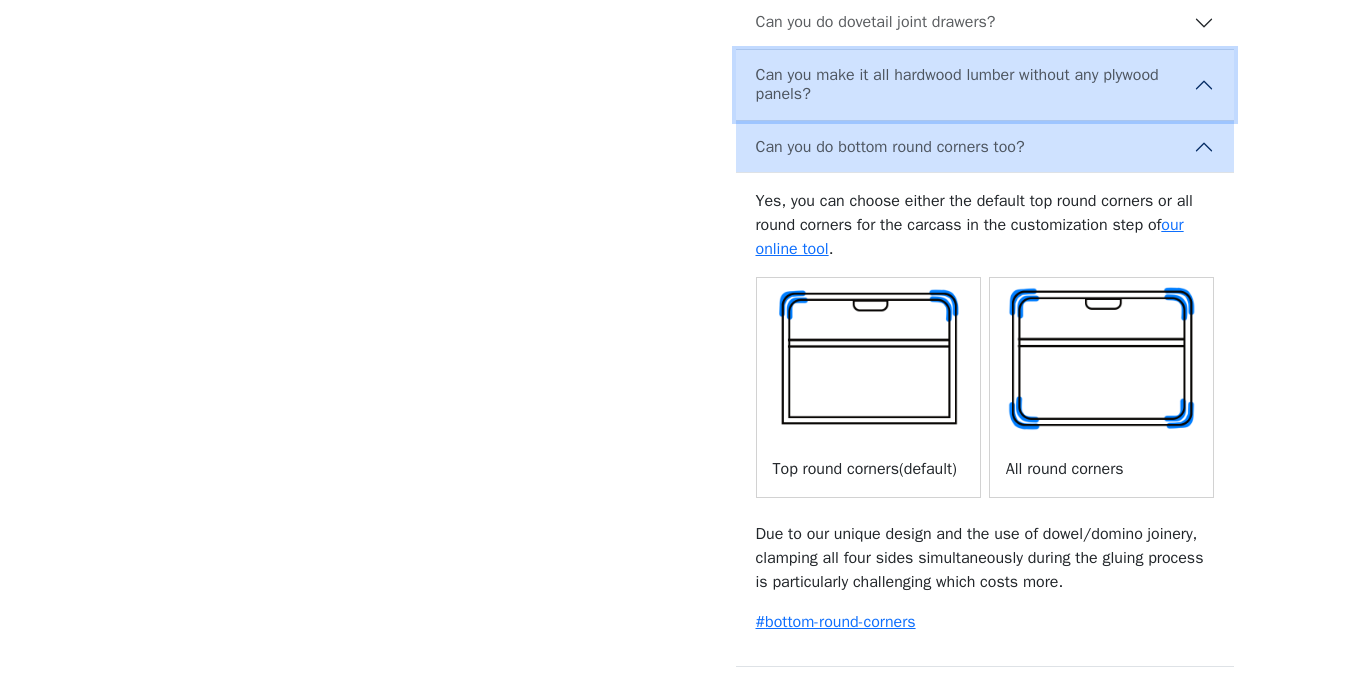 click on "Can you make it all hardwood lumber without any plywood panels?" at bounding box center [975, 85] 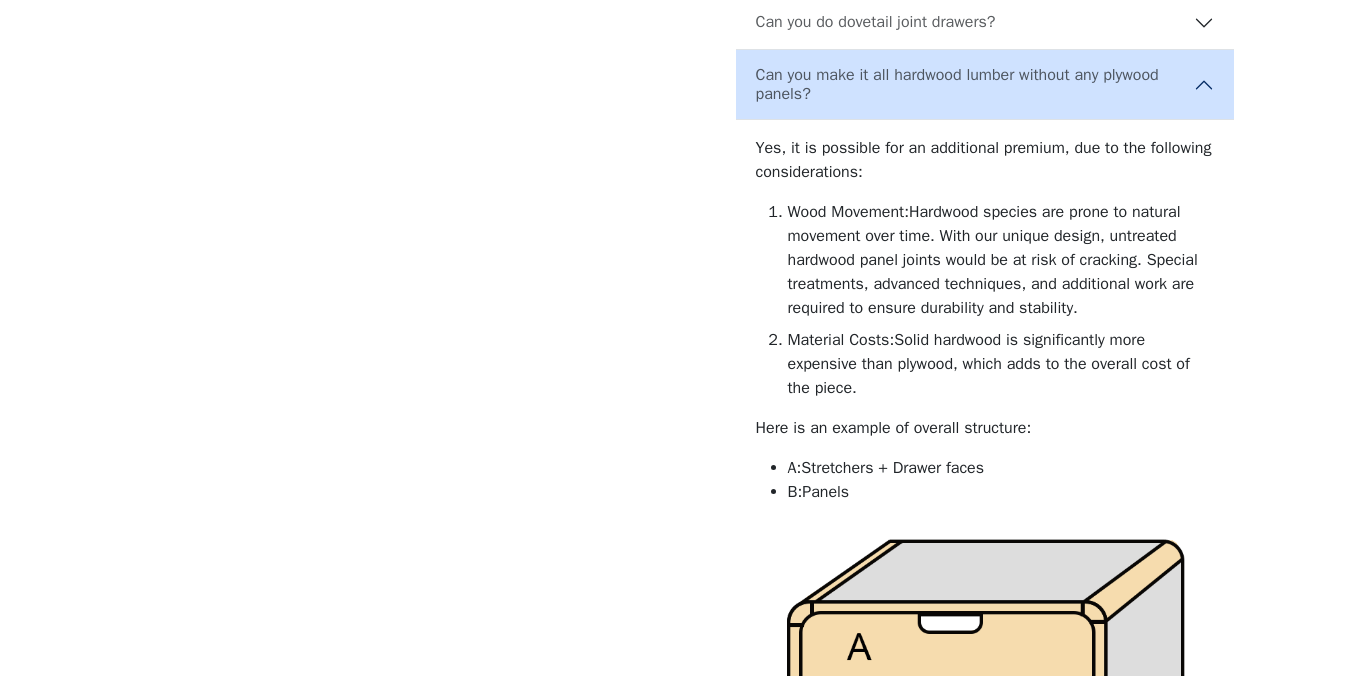 click on "Frequently Asked Questions Operational Questions What's your current lead time? Our current lead time is  09/16/2025 . If you place a pre-order now, your furniture will most likely be ready by this date. Priority orders can be made in some special cases. You can signup open spot alerts below if you are on a tight timeline. Notify me of earlier spots # lead-time Do you accept custom orders & built-ins? Yes! We offer  bespoke furniture contracts  tailored to your unique designs and specifications. If you'd like to review wood grains, material samples, or discuss your ideas, you can book a consultation with us   here . Please note: A small consultation fee applies.  If you move forward with a contract, the fee will be credited toward your final bill. For a quicker process, you can start with  our online tool  to pre-order a customizable piece. If you need  minor modifications 🆚 Online Tool vs. Design Consultation 🛠️ Online Tool 📐 Consultation ⚡ Speed Fast Slower (more planning) 🎨 Design Options #" at bounding box center (961, 511) 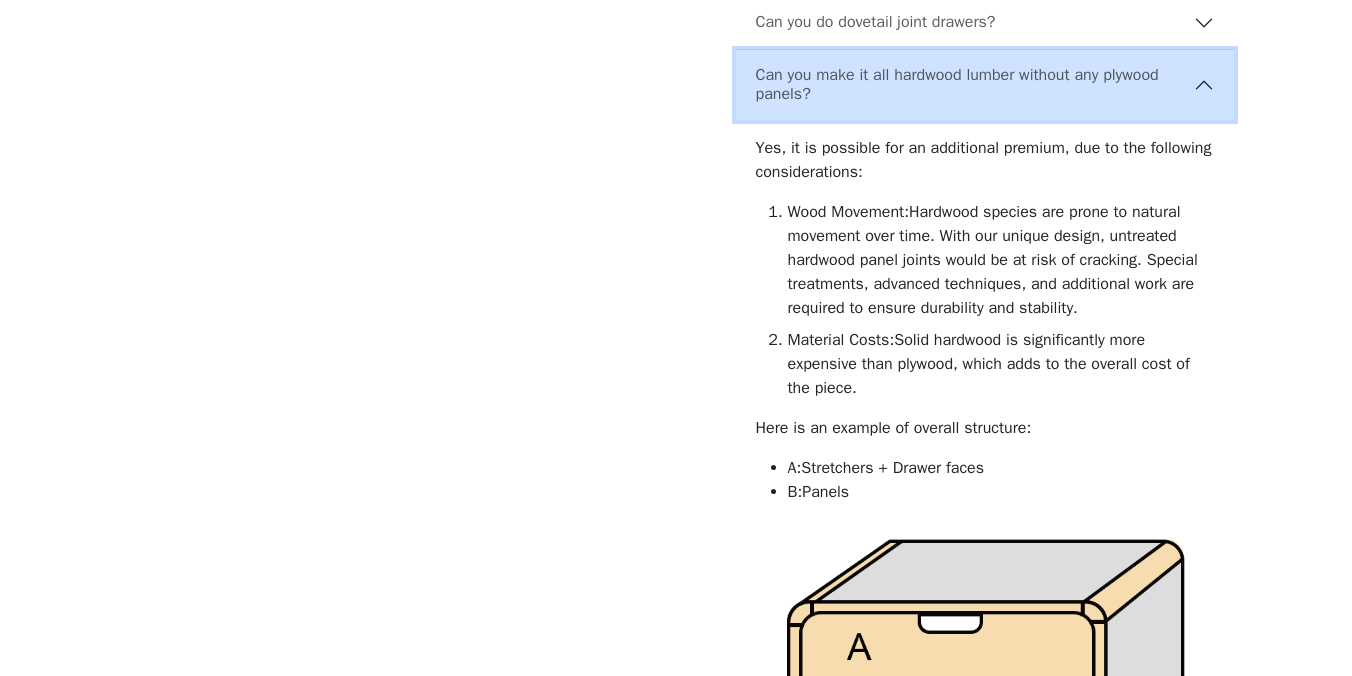 click on "Can you make it all hardwood lumber without any plywood panels?" at bounding box center (975, 85) 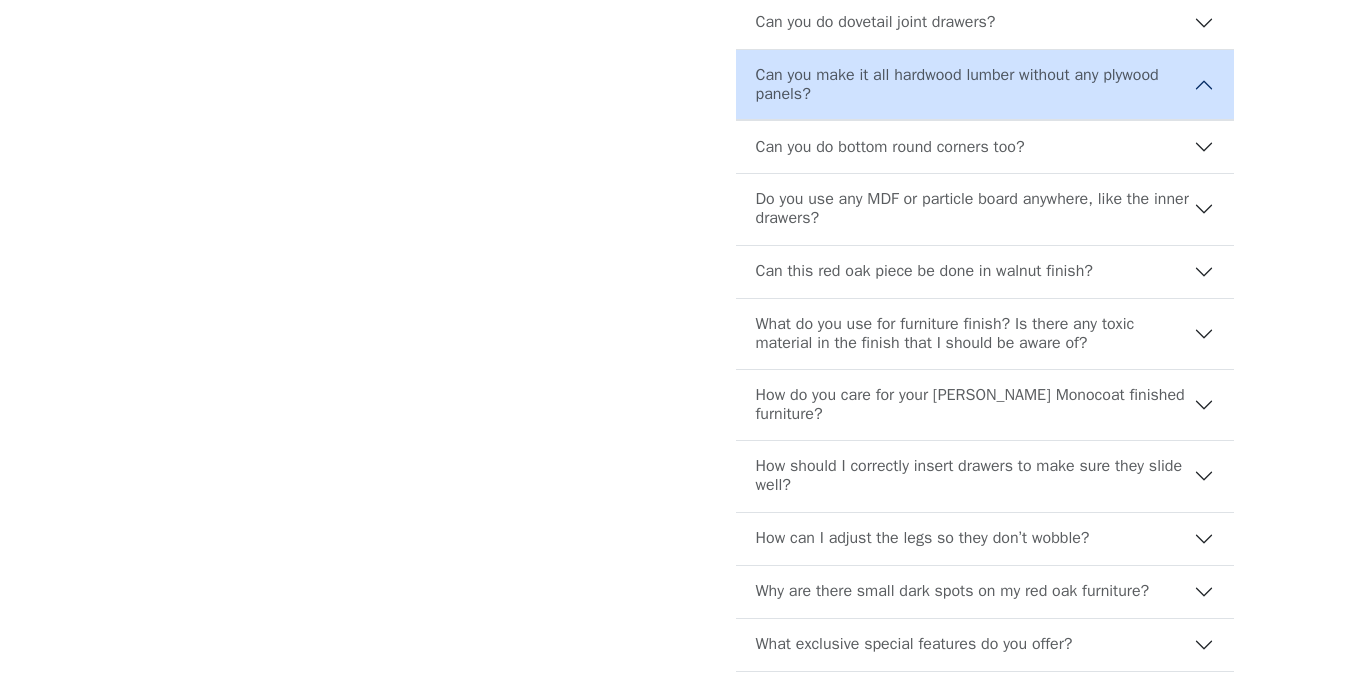 click on "Frequently Asked Questions Operational Questions What's your current lead time? Our current lead time is  09/16/2025 . If you place a pre-order now, your furniture will most likely be ready by this date. Priority orders can be made in some special cases. You can signup open spot alerts below if you are on a tight timeline. Notify me of earlier spots # lead-time Do you accept custom orders & built-ins? Yes! We offer  bespoke furniture contracts  tailored to your unique designs and specifications. If you'd like to review wood grains, material samples, or discuss your ideas, you can book a consultation with us   here . Please note: A small consultation fee applies.  If you move forward with a contract, the fee will be credited toward your final bill. For a quicker process, you can start with  our online tool  to pre-order a customizable piece. If you need  minor modifications 🆚 Online Tool vs. Design Consultation 🛠️ Online Tool 📐 Consultation ⚡ Speed Fast Slower (more planning) 🎨 Design Options #" at bounding box center (961, 42) 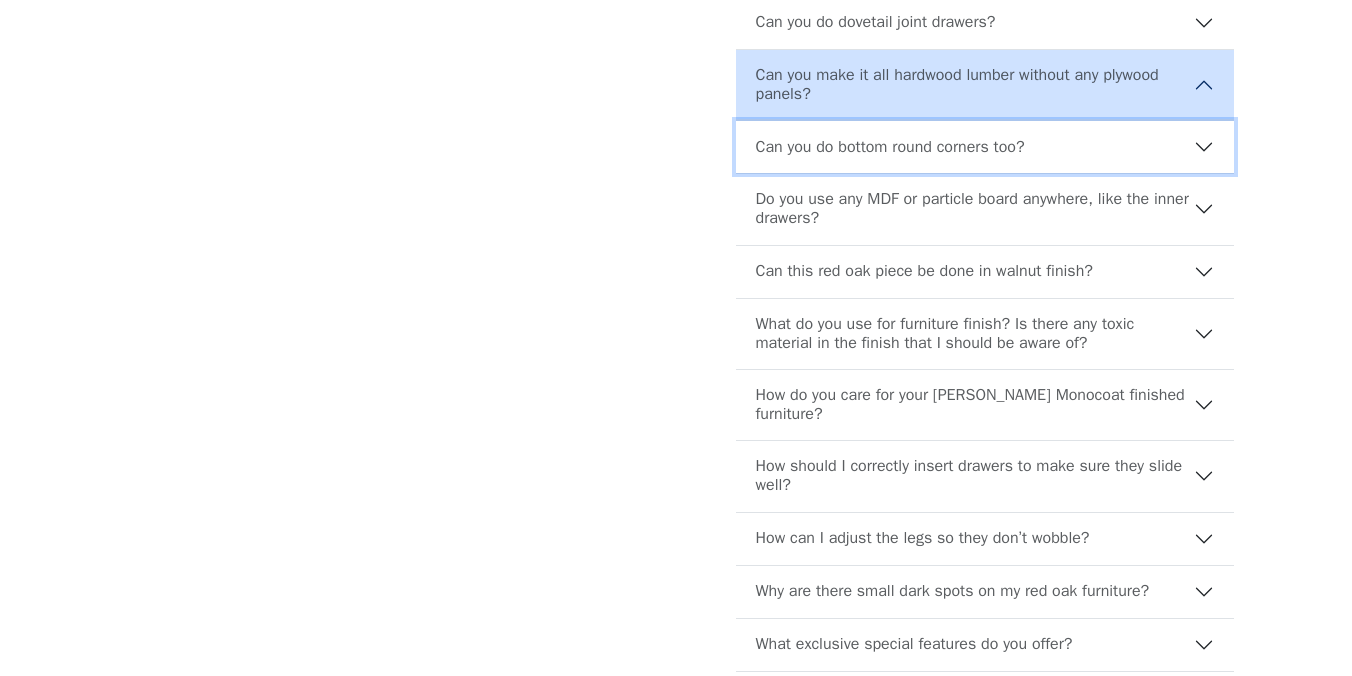 click on "Can you do bottom round corners too?" at bounding box center (890, 147) 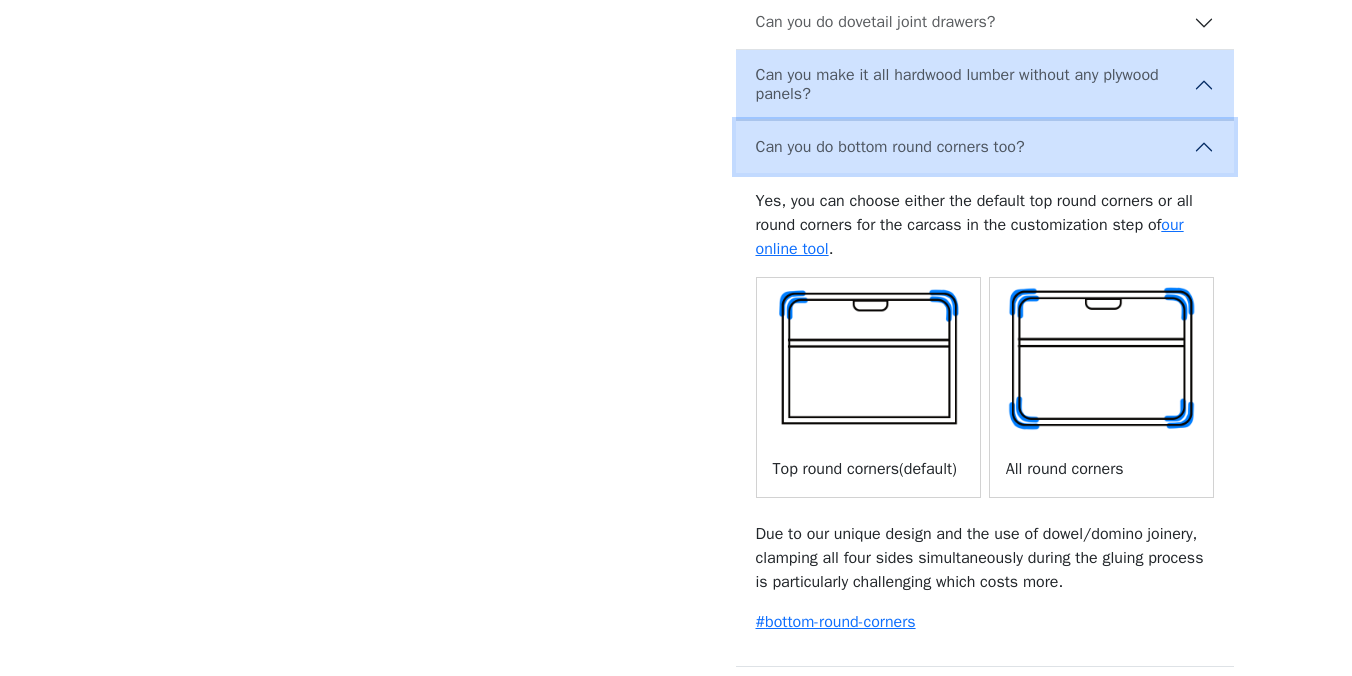 click on "Can you do bottom round corners too?" at bounding box center (890, 147) 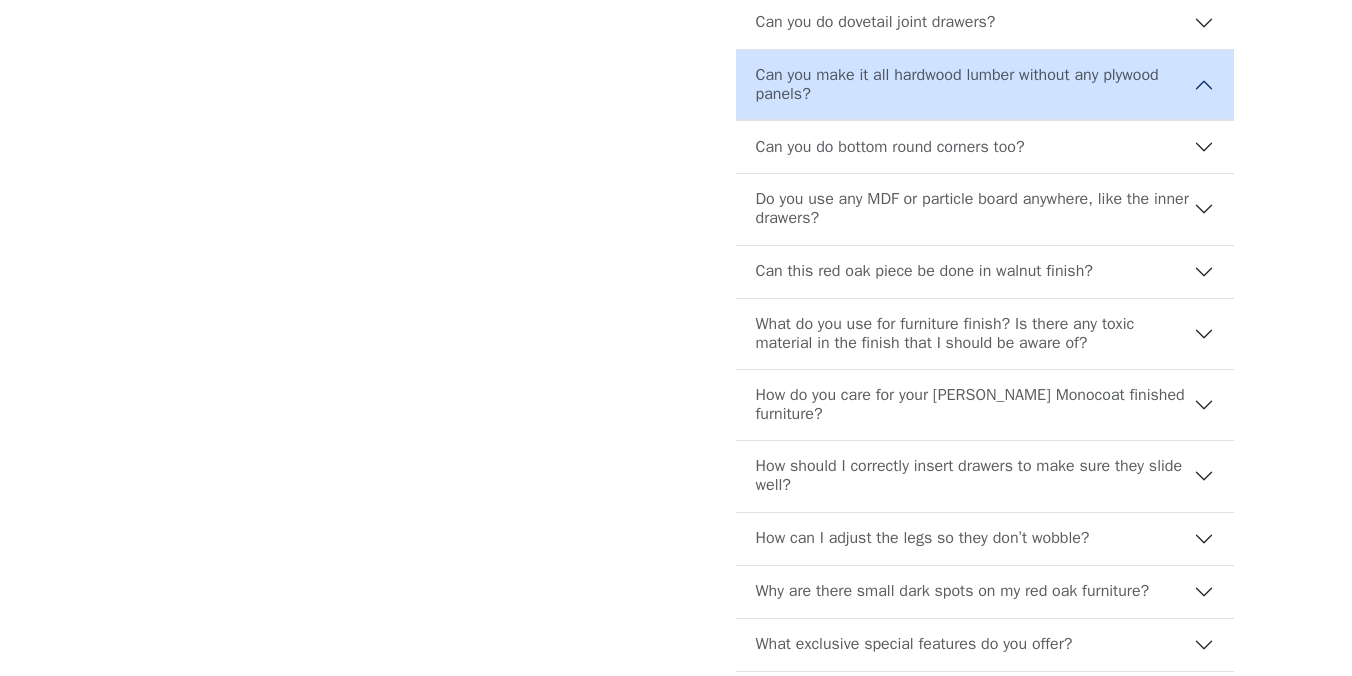 click on "Frequently Asked Questions Operational Questions What's your current lead time? Our current lead time is  09/16/2025 . If you place a pre-order now, your furniture will most likely be ready by this date. Priority orders can be made in some special cases. You can signup open spot alerts below if you are on a tight timeline. Notify me of earlier spots # lead-time Do you accept custom orders & built-ins? Yes! We offer  bespoke furniture contracts  tailored to your unique designs and specifications. If you'd like to review wood grains, material samples, or discuss your ideas, you can book a consultation with us   here . Please note: A small consultation fee applies.  If you move forward with a contract, the fee will be credited toward your final bill. For a quicker process, you can start with  our online tool  to pre-order a customizable piece. If you need  minor modifications 🆚 Online Tool vs. Design Consultation 🛠️ Online Tool 📐 Consultation ⚡ Speed Fast Slower (more planning) 🎨 Design Options #" at bounding box center (961, 42) 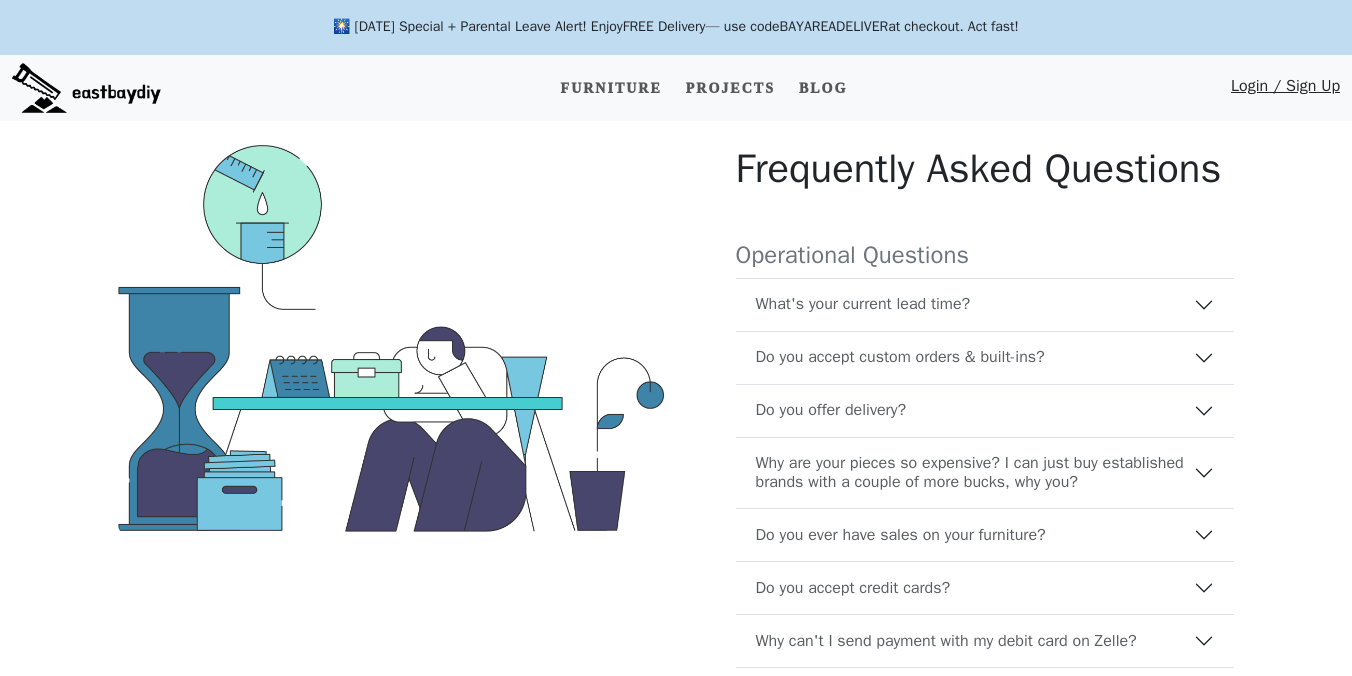 scroll, scrollTop: 1058, scrollLeft: 0, axis: vertical 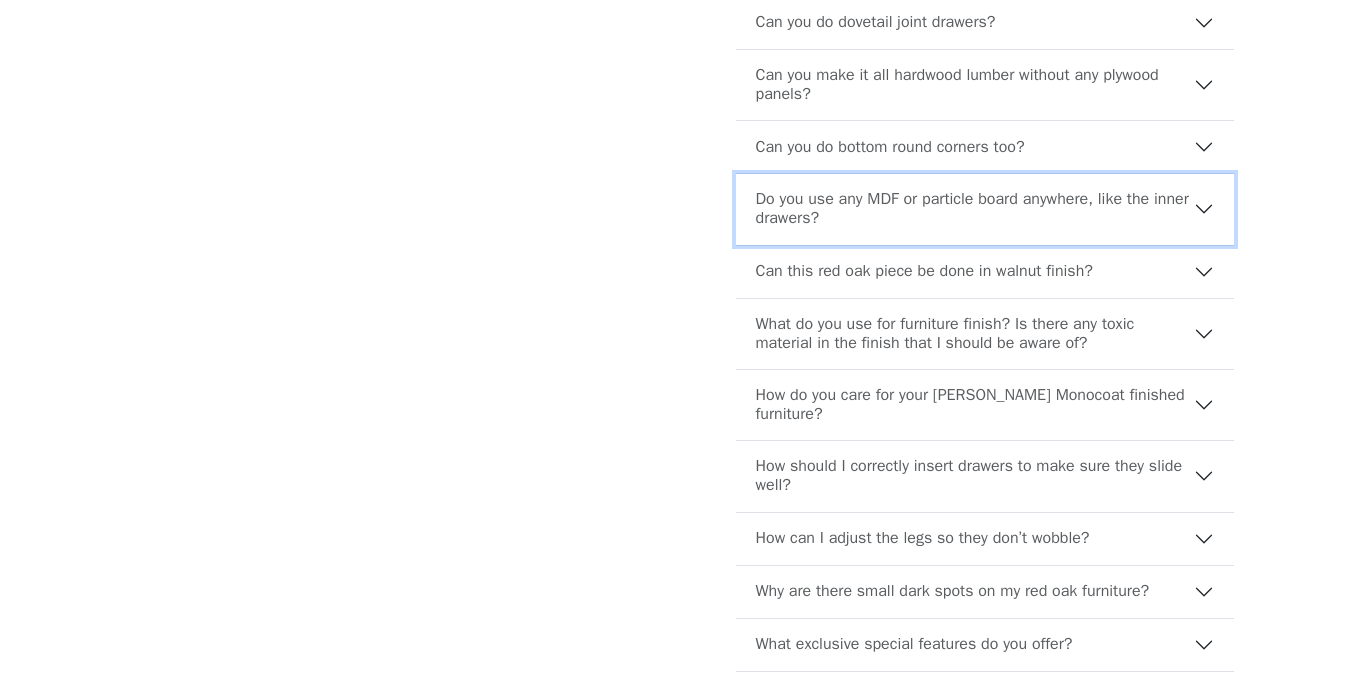 click on "Do you use any MDF or particle board anywhere, like the inner drawers?" at bounding box center (985, 209) 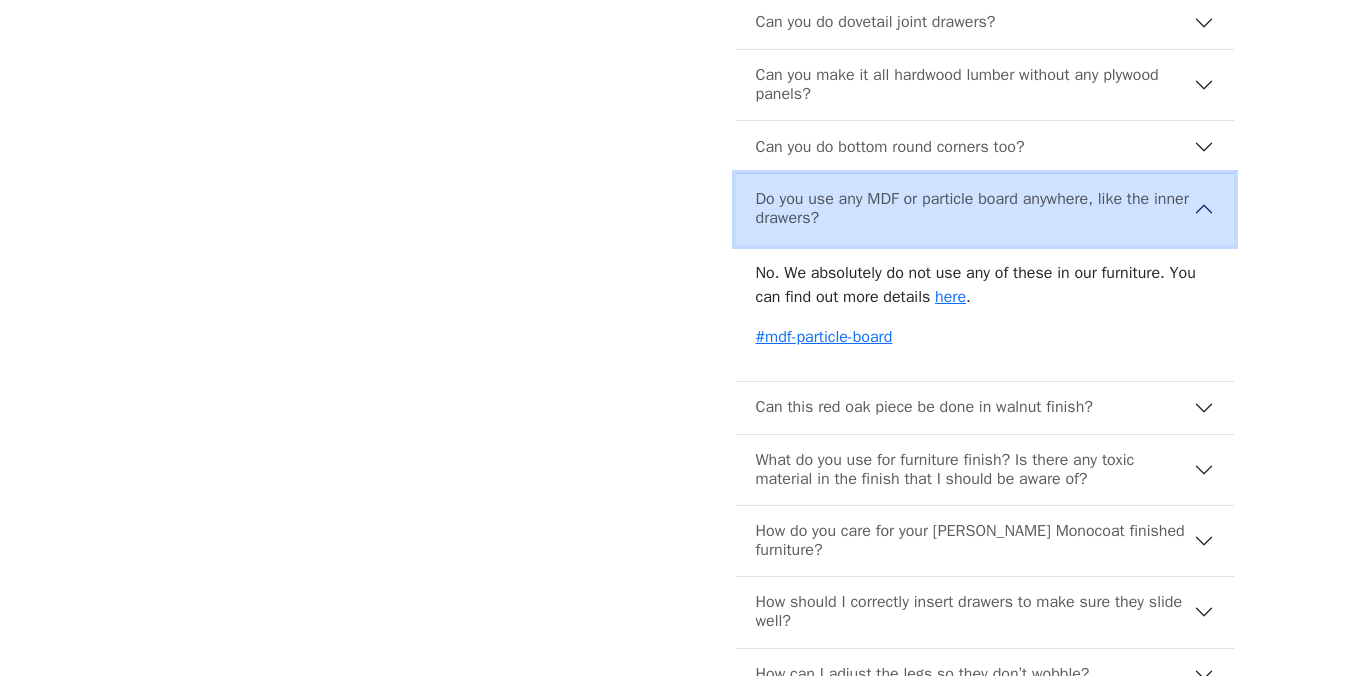 click on "Do you use any MDF or particle board anywhere, like the inner drawers?" at bounding box center (975, 209) 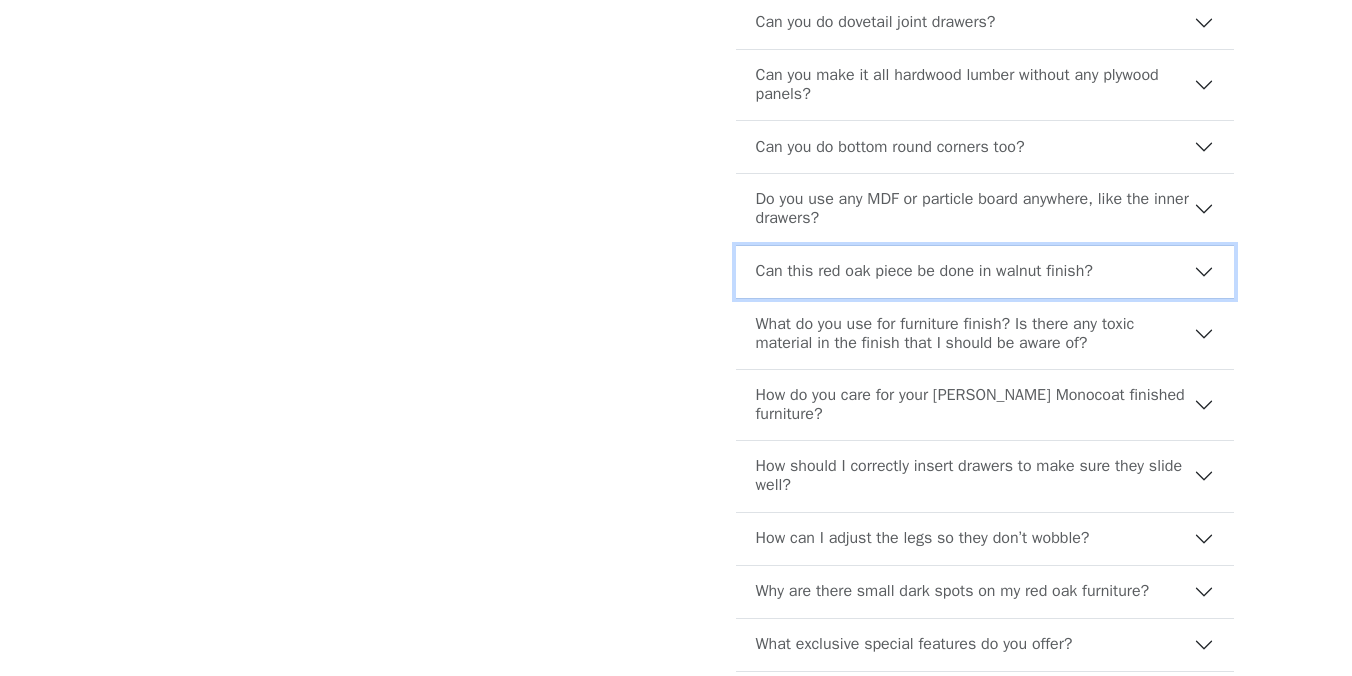 click on "Can this red oak piece be done in walnut finish?" at bounding box center (924, 271) 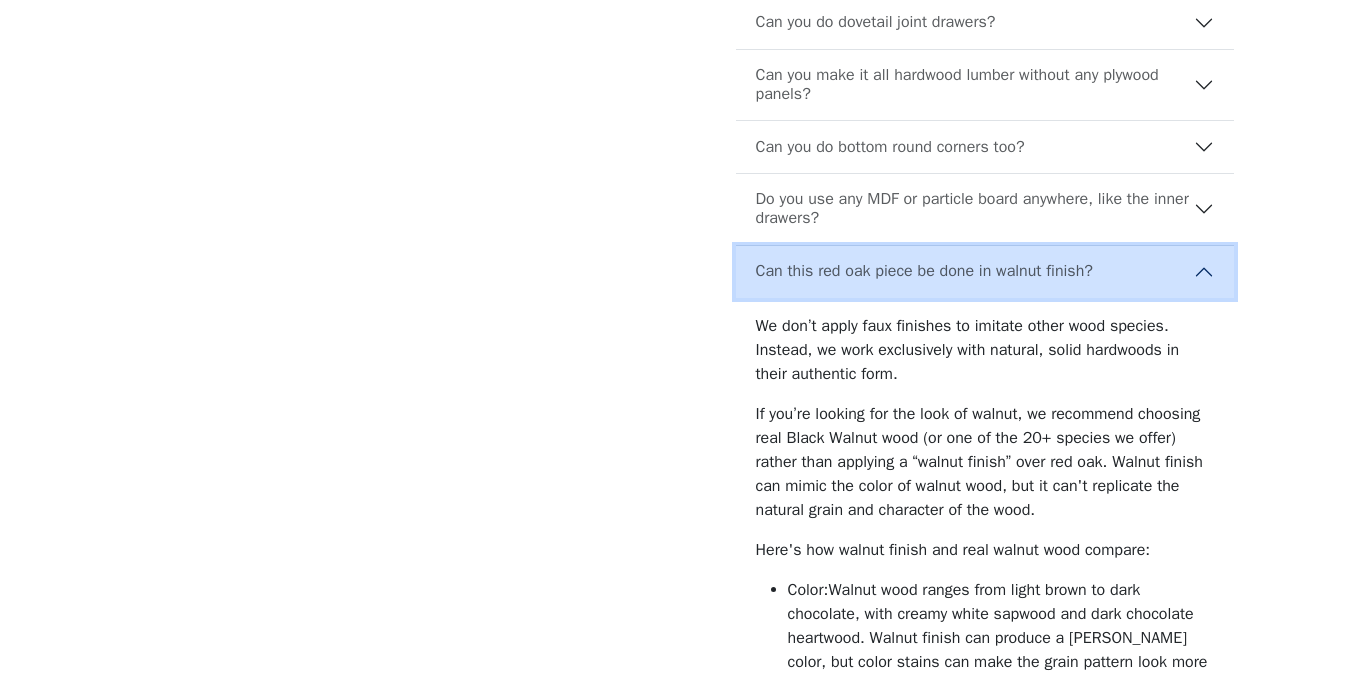 click on "Can this red oak piece be done in walnut finish?" at bounding box center (924, 271) 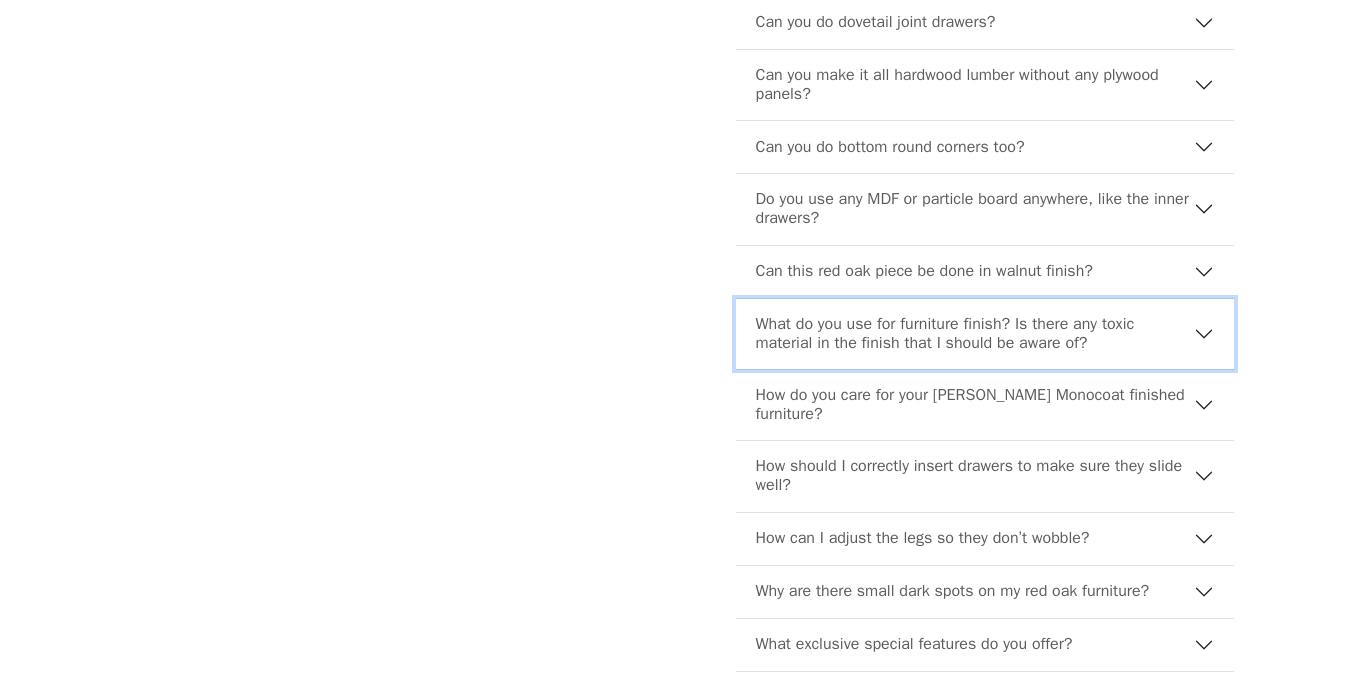 click on "What do you use for furniture finish? Is there any toxic material in the finish that I should be aware of?" at bounding box center (975, 334) 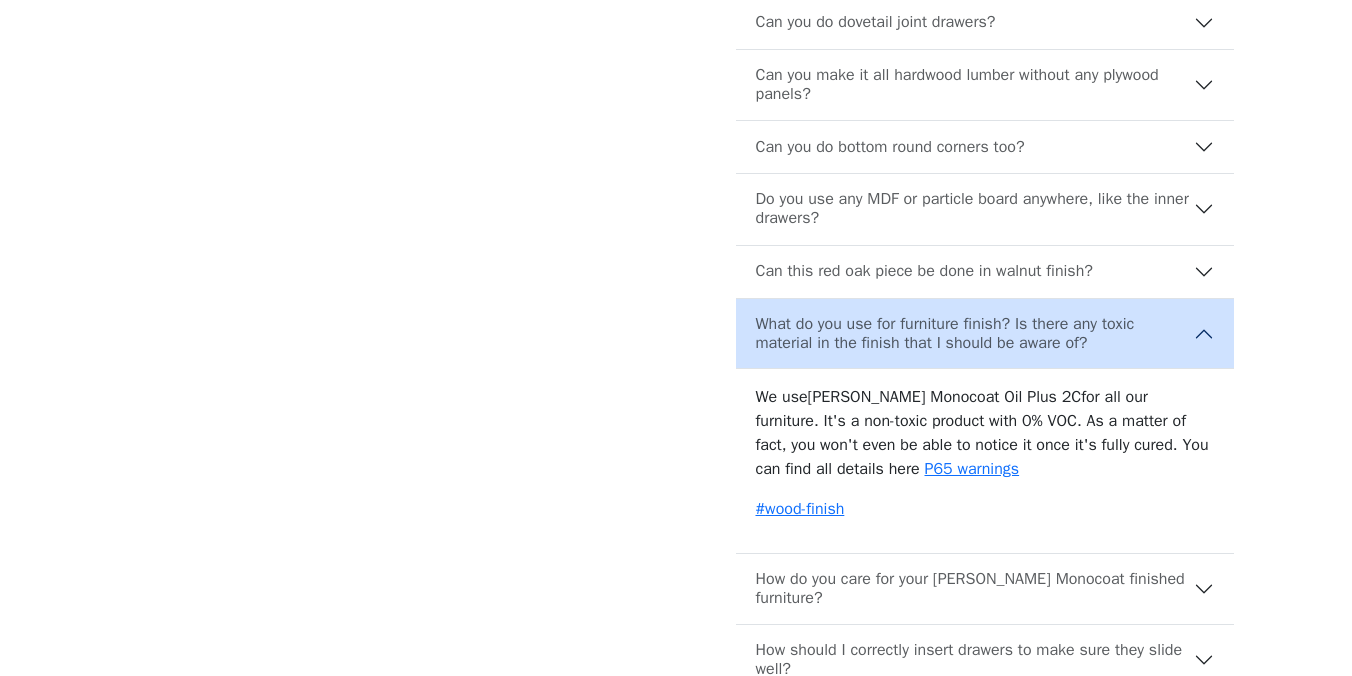 click on "Frequently Asked Questions Operational Questions What's your current lead time? Our current lead time is  09/16/2025 . If you place a pre-order now, your furniture will most likely be ready by this date. Priority orders can be made in some special cases. You can signup open spot alerts below if you are on a tight timeline. Notify me of earlier spots # lead-time Do you accept custom orders & built-ins? Yes! We offer  bespoke furniture contracts  tailored to your unique designs and specifications. If you'd like to review wood grains, material samples, or discuss your ideas, you can book a consultation with us   here . Please note: A small consultation fee applies.  If you move forward with a contract, the fee will be credited toward your final bill. For a quicker process, you can start with  our online tool  to pre-order a customizable piece. If you need  minor modifications 🆚 Online Tool vs. Design Consultation 🛠️ Online Tool 📐 Consultation ⚡ Speed Fast Slower (more planning) 🎨 Design Options #" at bounding box center [676, 134] 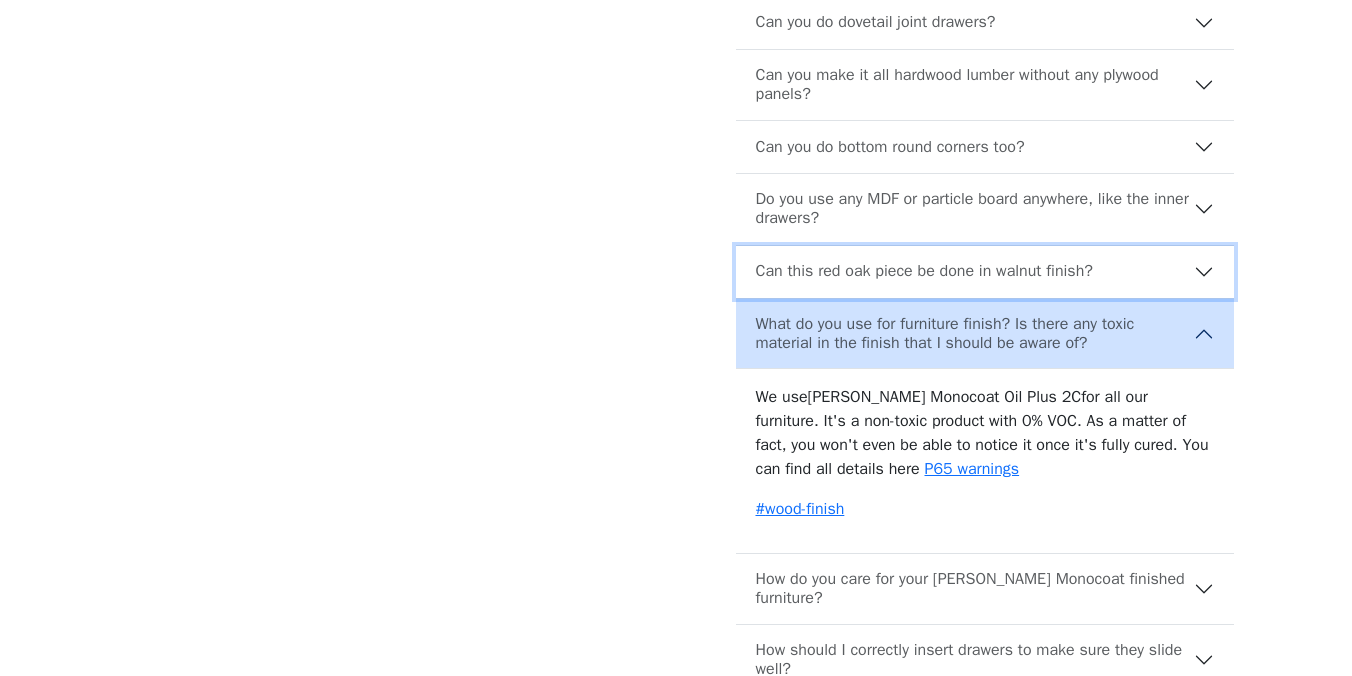 click on "Can this red oak piece be done in walnut finish?" at bounding box center (924, 271) 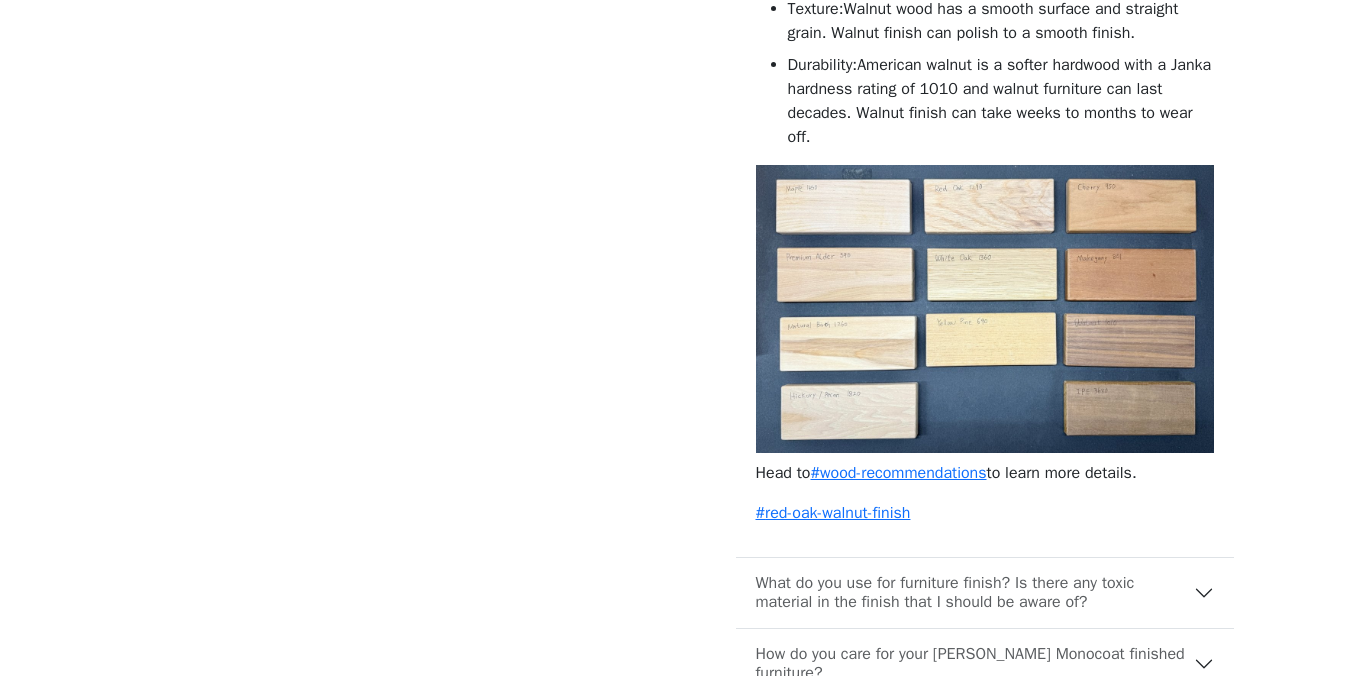 scroll, scrollTop: 1722, scrollLeft: 0, axis: vertical 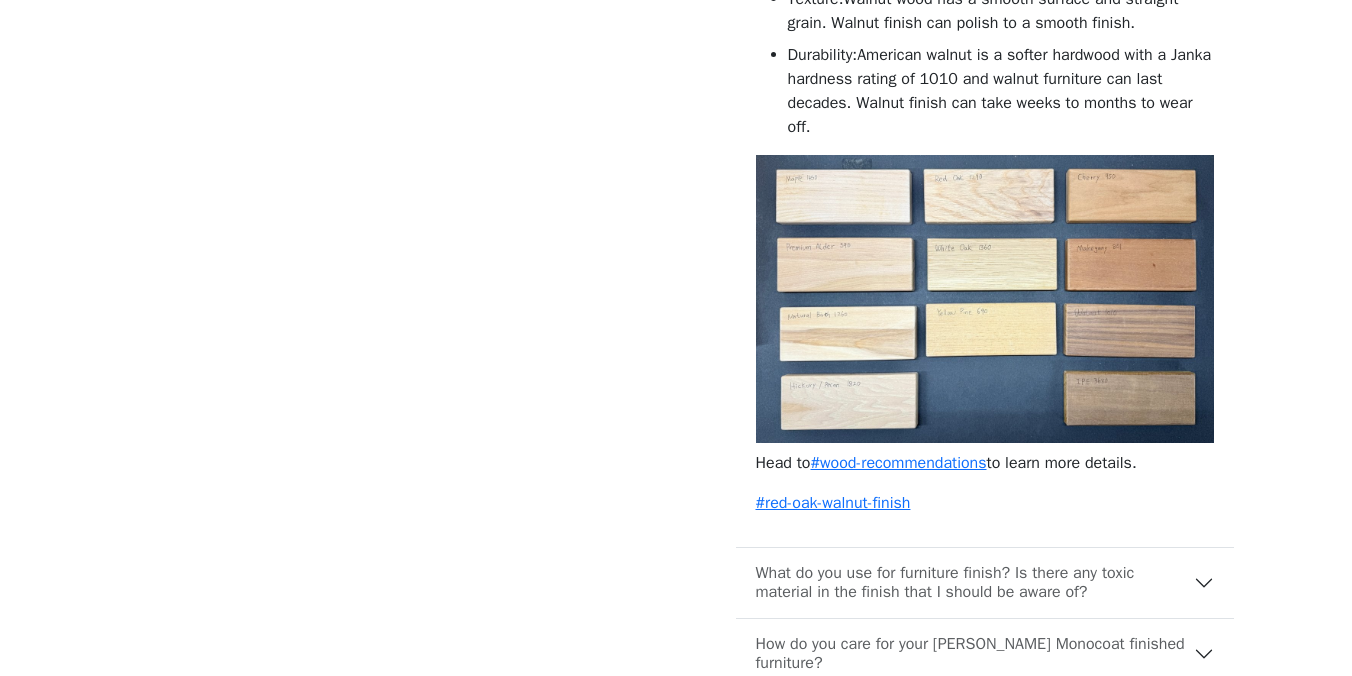 click at bounding box center (985, 299) 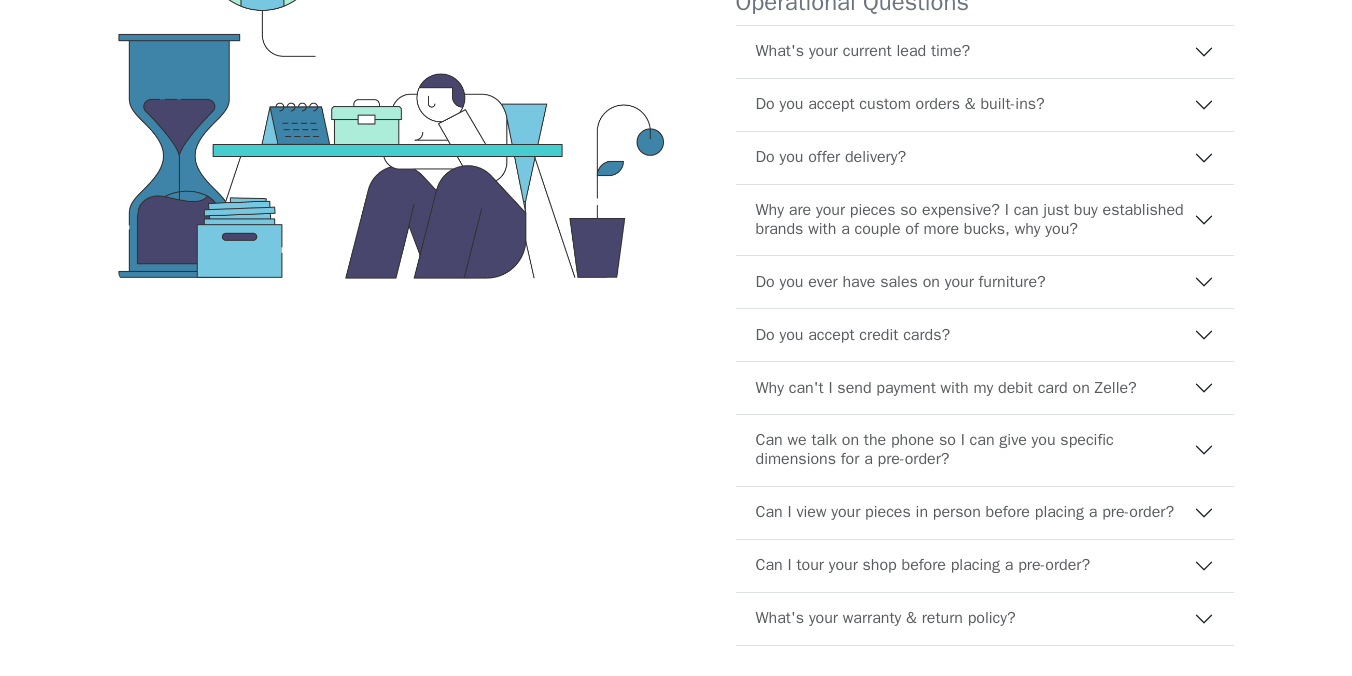 scroll, scrollTop: 0, scrollLeft: 0, axis: both 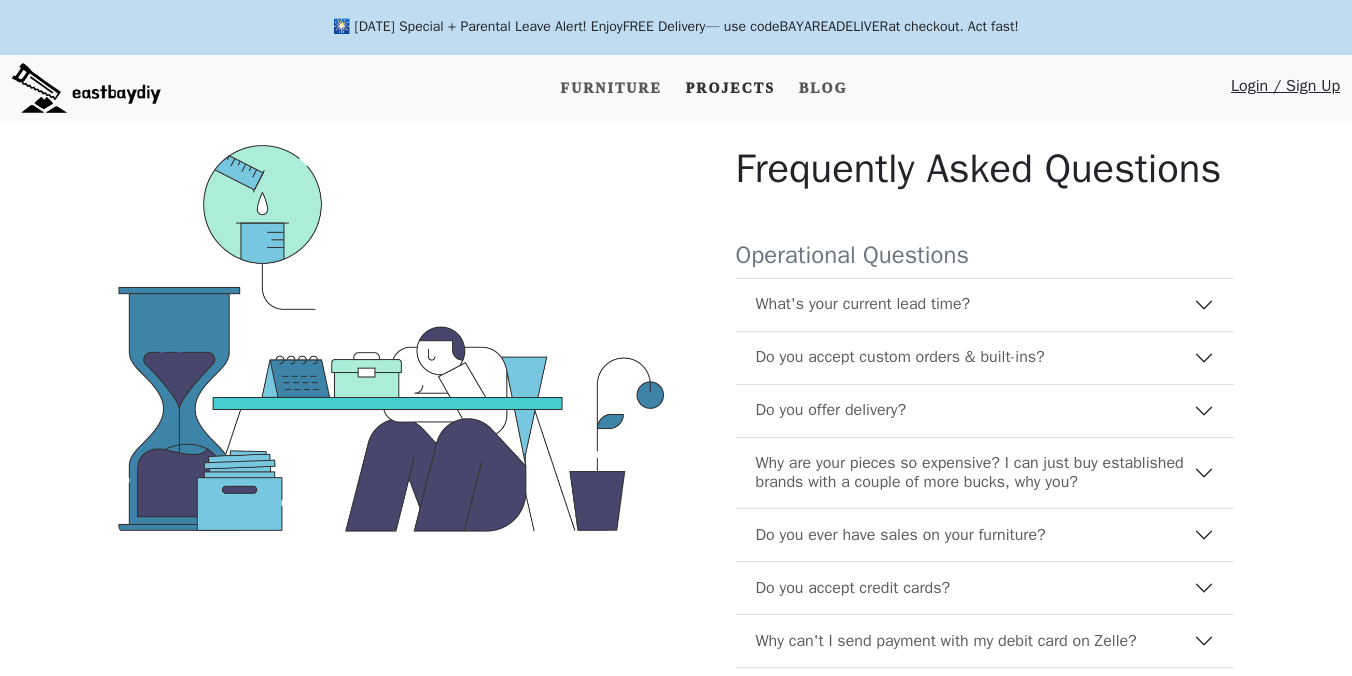 click on "Projects" at bounding box center (730, 88) 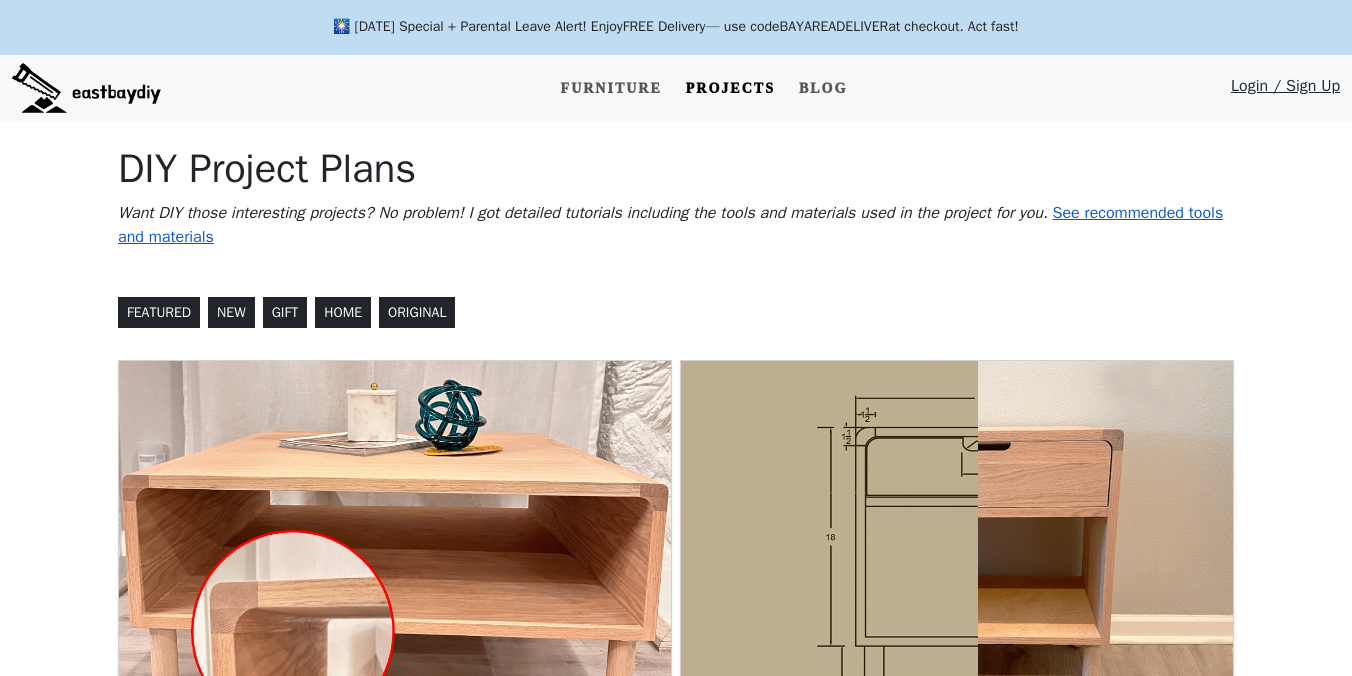click on "See recommended tools and materials" at bounding box center [670, 225] 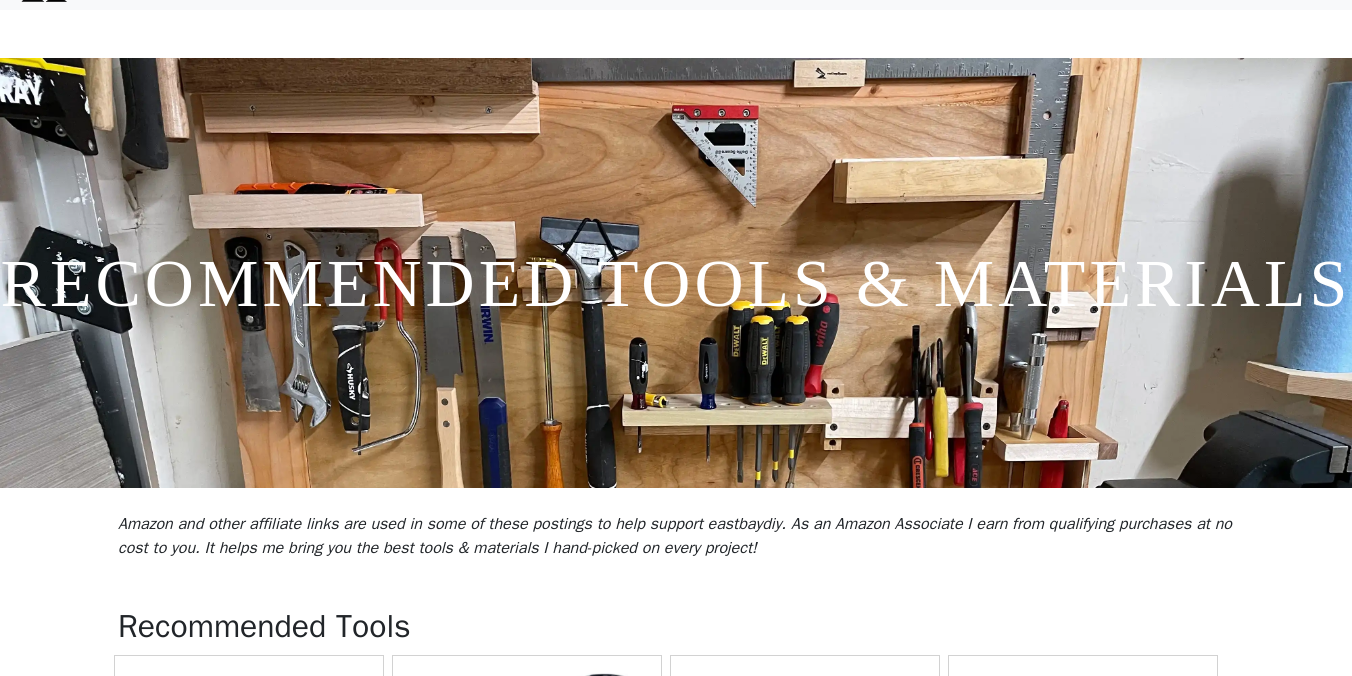 scroll, scrollTop: 0, scrollLeft: 0, axis: both 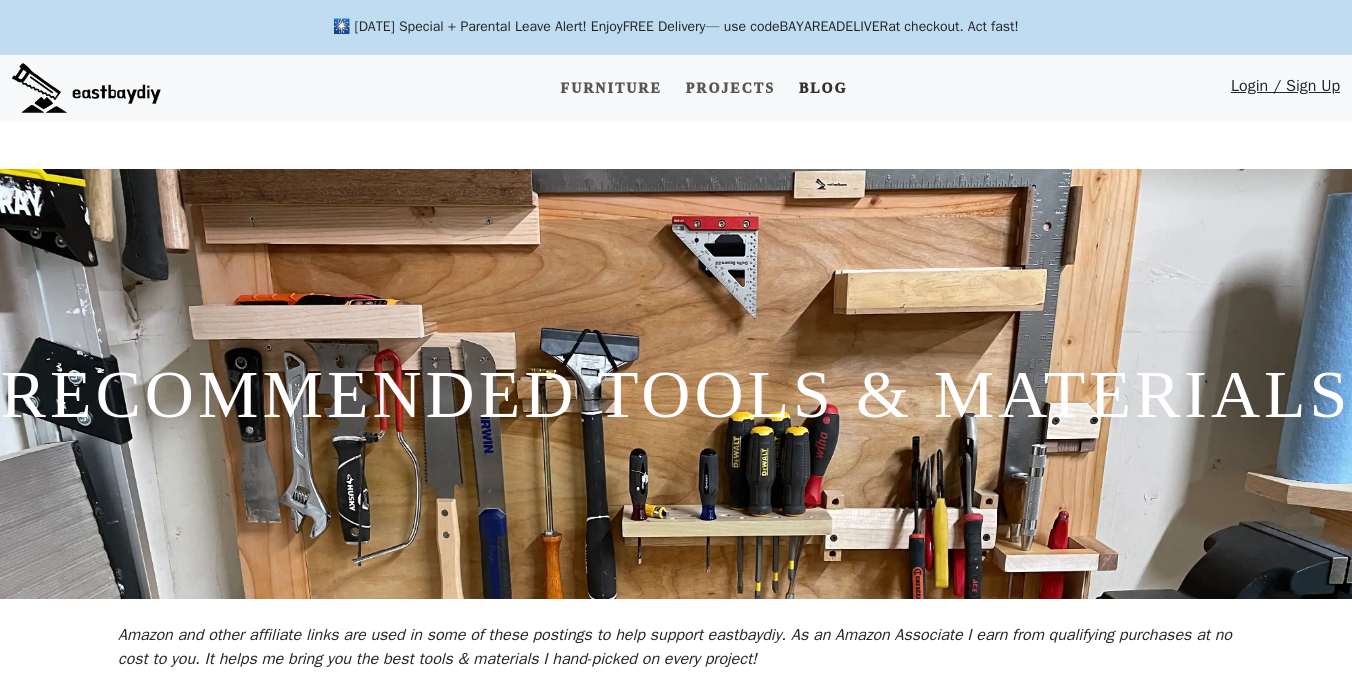 click on "Blog" at bounding box center [823, 88] 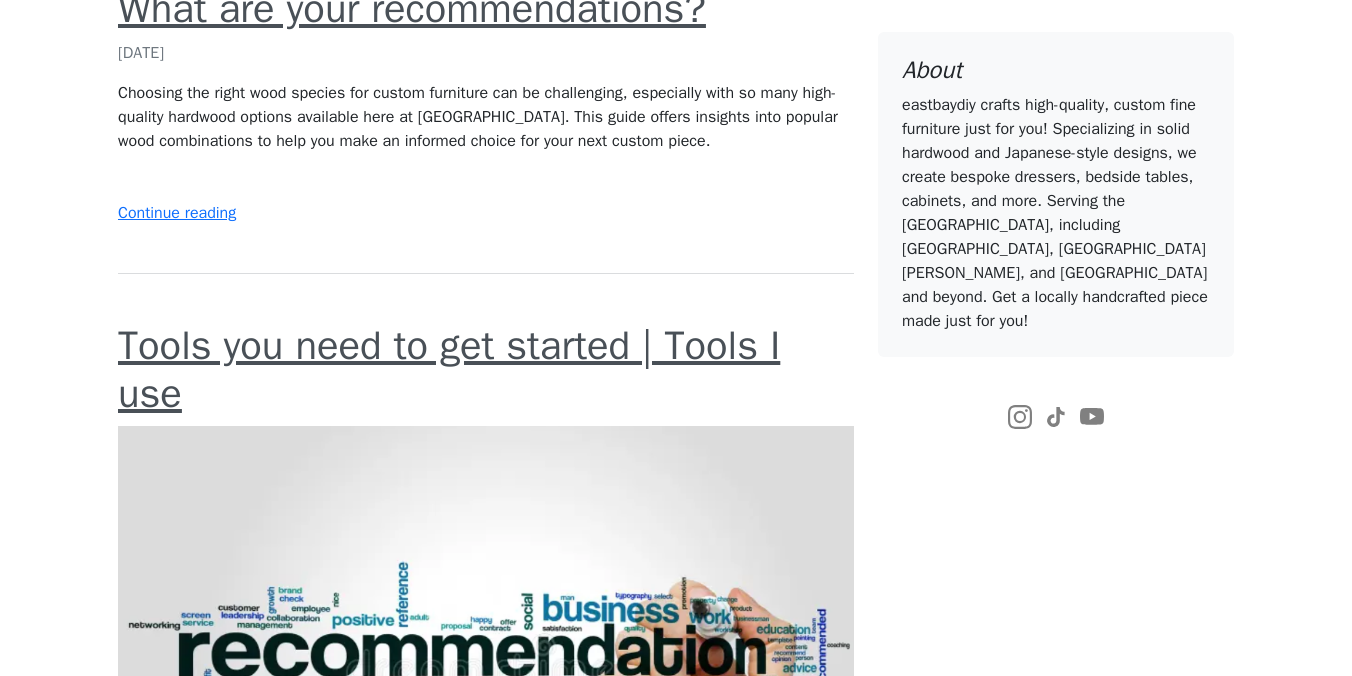 scroll, scrollTop: 0, scrollLeft: 0, axis: both 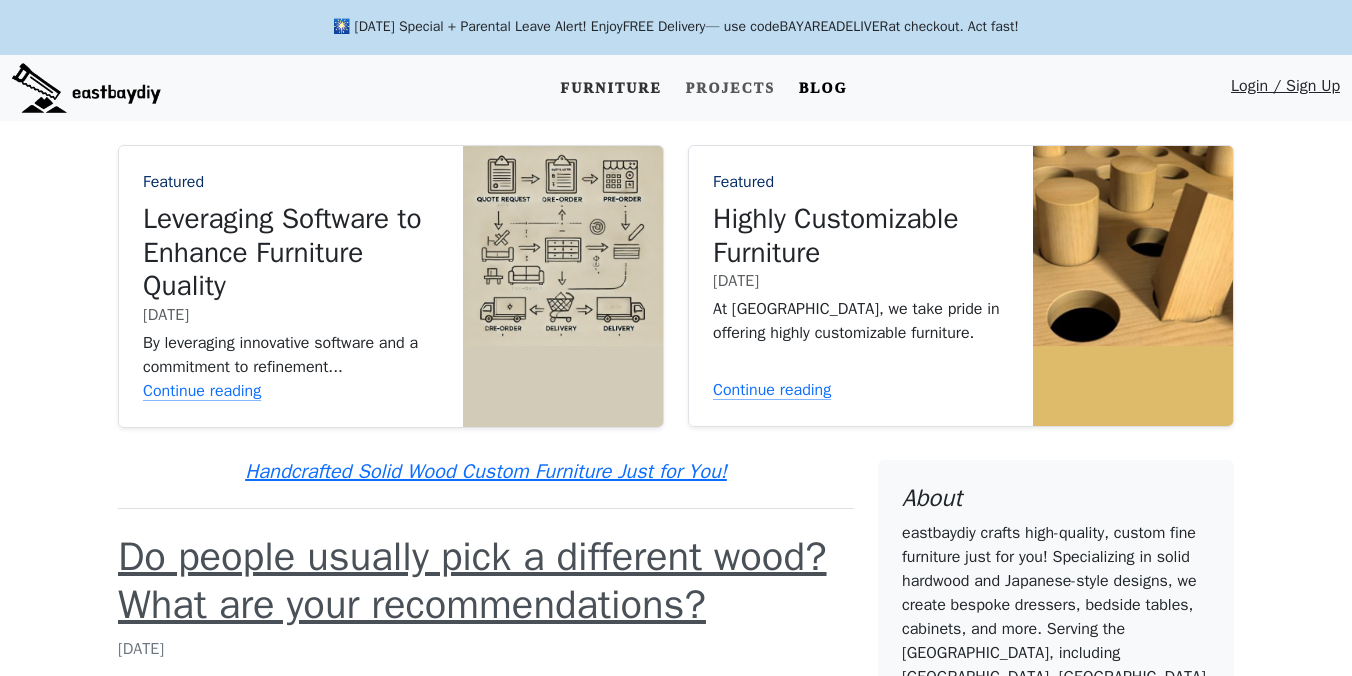 click on "Furniture" at bounding box center (611, 88) 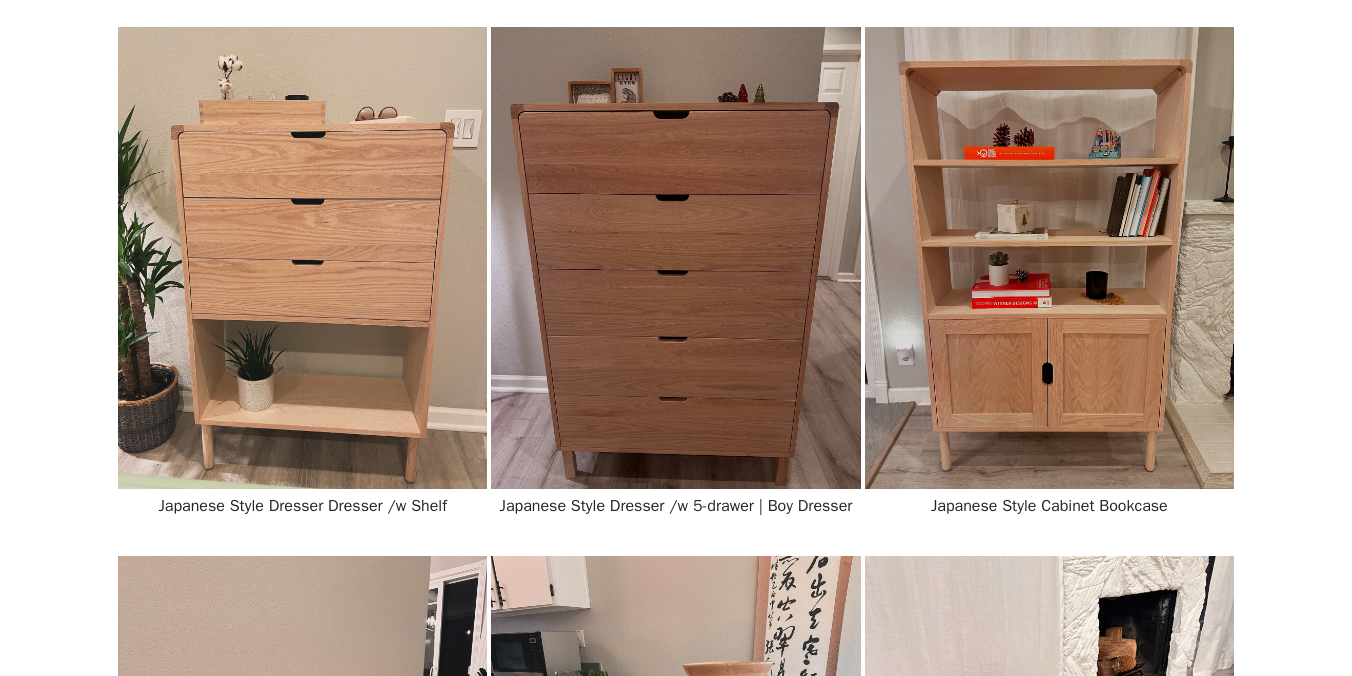 scroll, scrollTop: 1038, scrollLeft: 0, axis: vertical 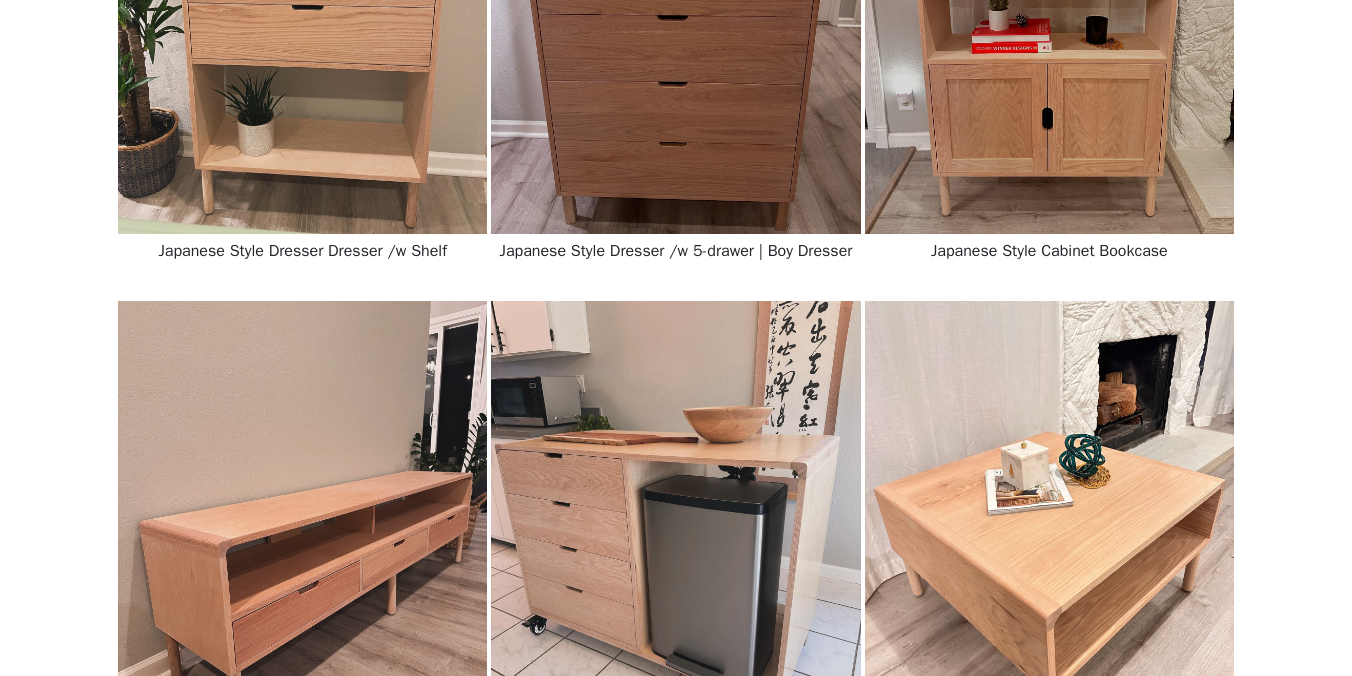 click at bounding box center (675, 532) 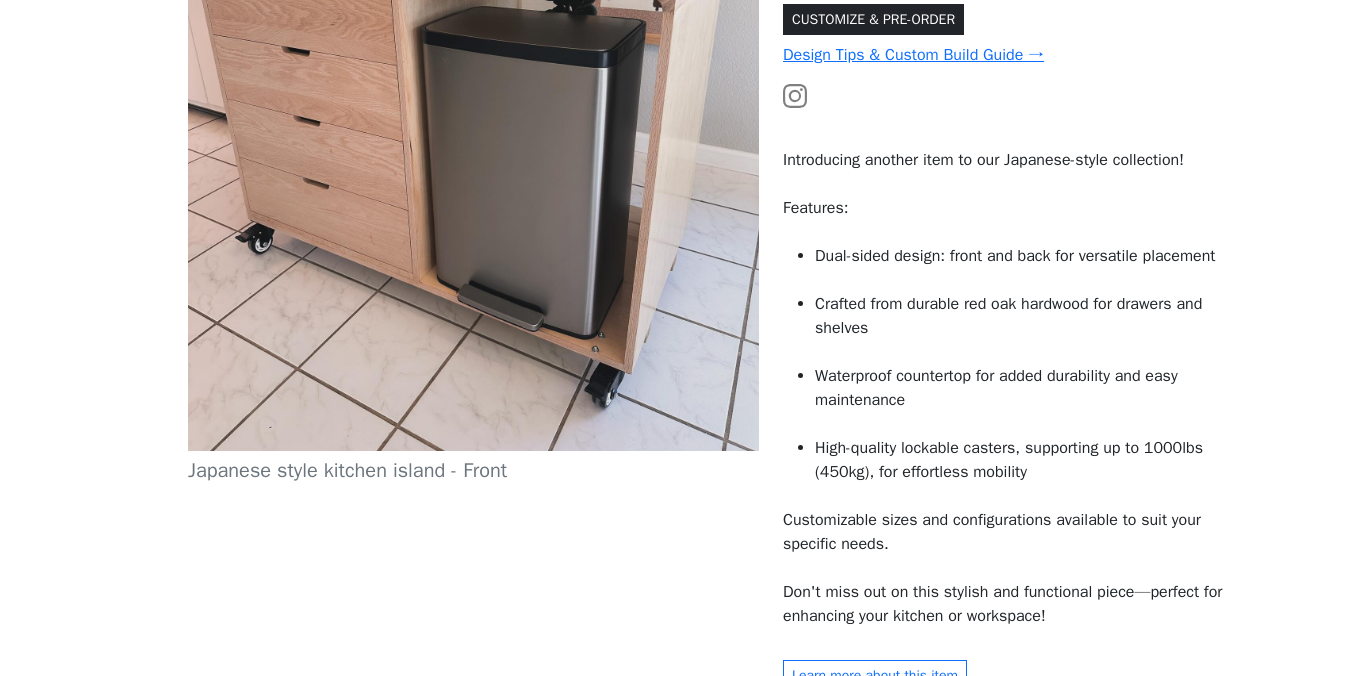 scroll, scrollTop: 17, scrollLeft: 0, axis: vertical 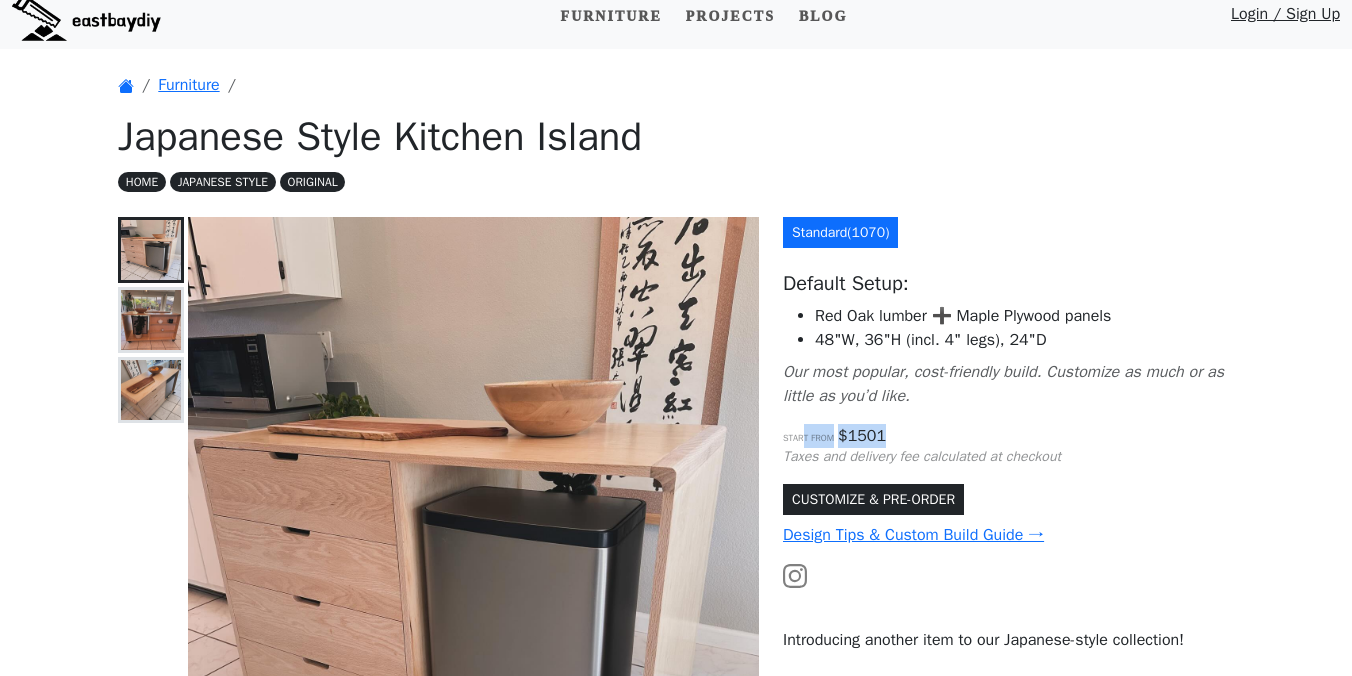 drag, startPoint x: 805, startPoint y: 431, endPoint x: 941, endPoint y: 431, distance: 136 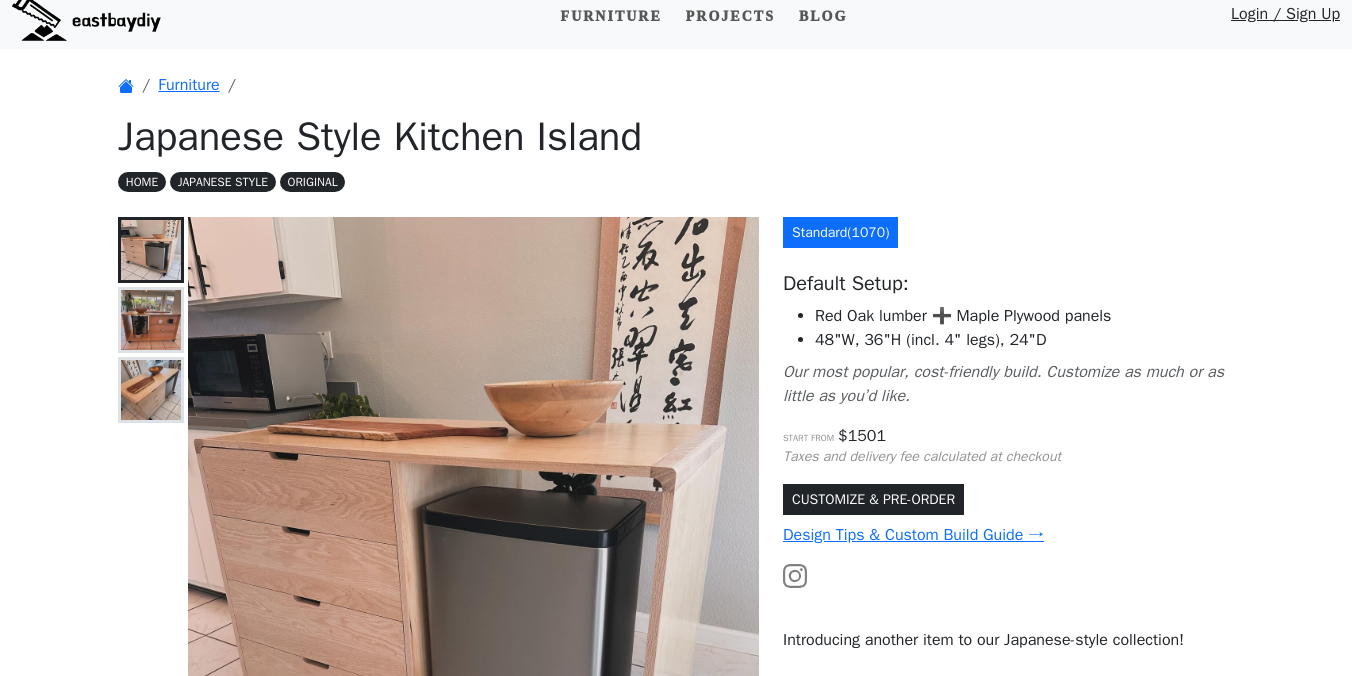 click on "Standard  ( 1070 ) Default Setup: Red Oak lumber ➕ Maple Plywood panels 48"W, 36"H (incl. 4" legs), 24"D Our most popular, cost-friendly build. Customize as much or as little as you’d like. Start from $ 1501 Taxes and delivery fee calculated at checkout CUSTOMIZE & PRE-ORDER Design Tips & Custom Build Guide → Introducing another item to our Japanese-style collection! Features: Dual-sided design: front and back for versatile placement Crafted from durable red oak hardwood for drawers and shelves Waterproof countertop for added durability and easy maintenance High-quality lockable casters, supporting up to 1000lbs (450kg), for effortless mobility Customizable sizes and configurations available to suit your specific needs. Don't miss out on this stylish and functional piece—perfect for enhancing your kitchen or workspace! Learn more about this item" at bounding box center [1008, 702] 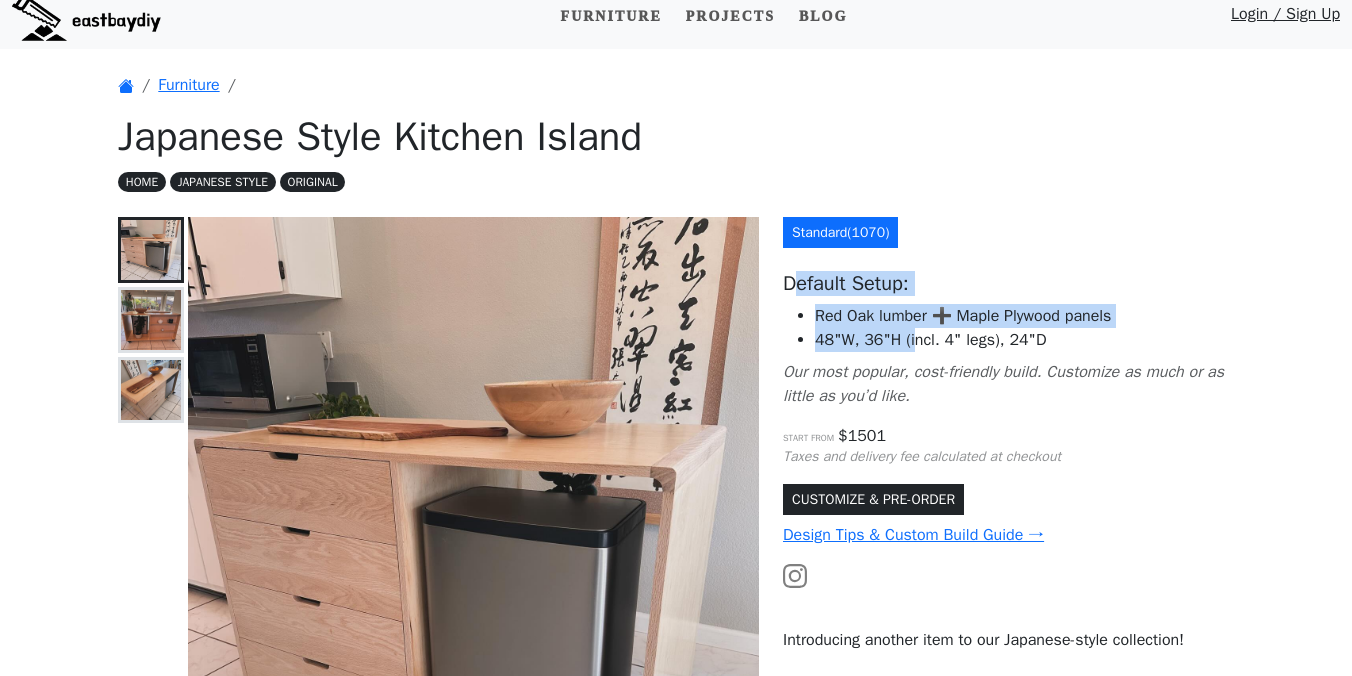 drag, startPoint x: 794, startPoint y: 284, endPoint x: 916, endPoint y: 343, distance: 135.51753 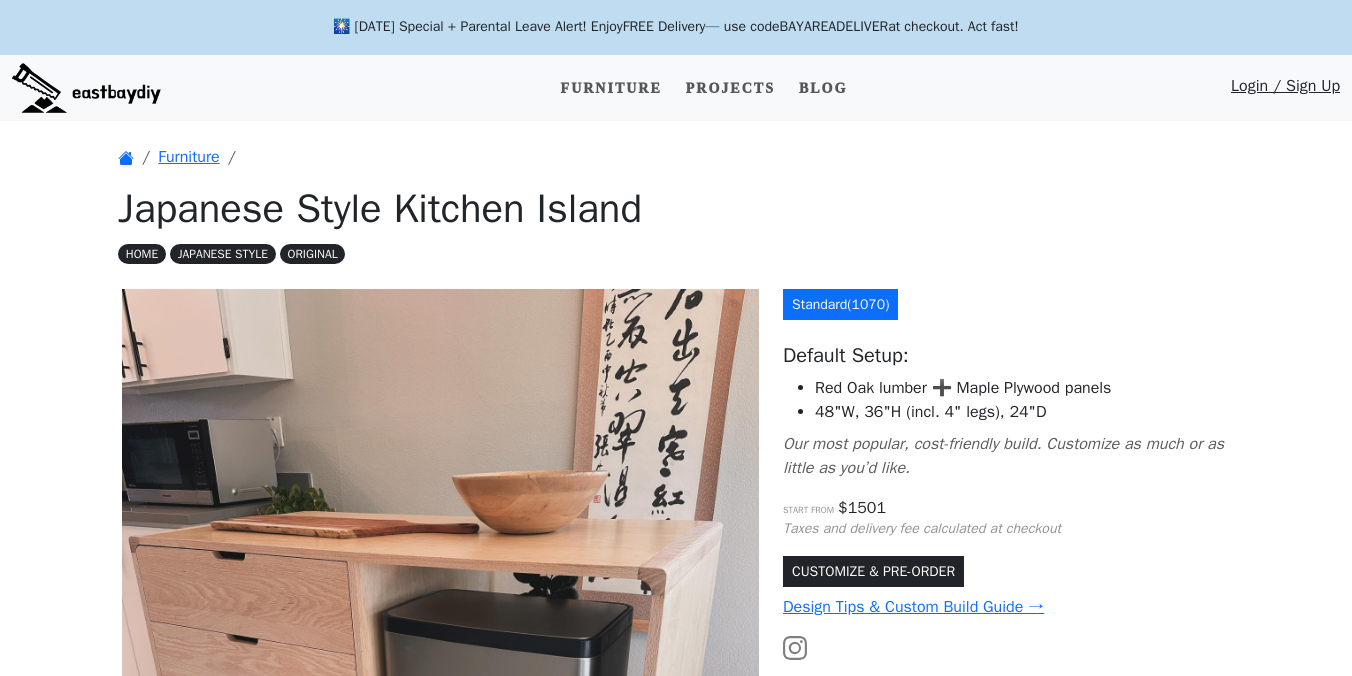 scroll, scrollTop: 72, scrollLeft: 0, axis: vertical 